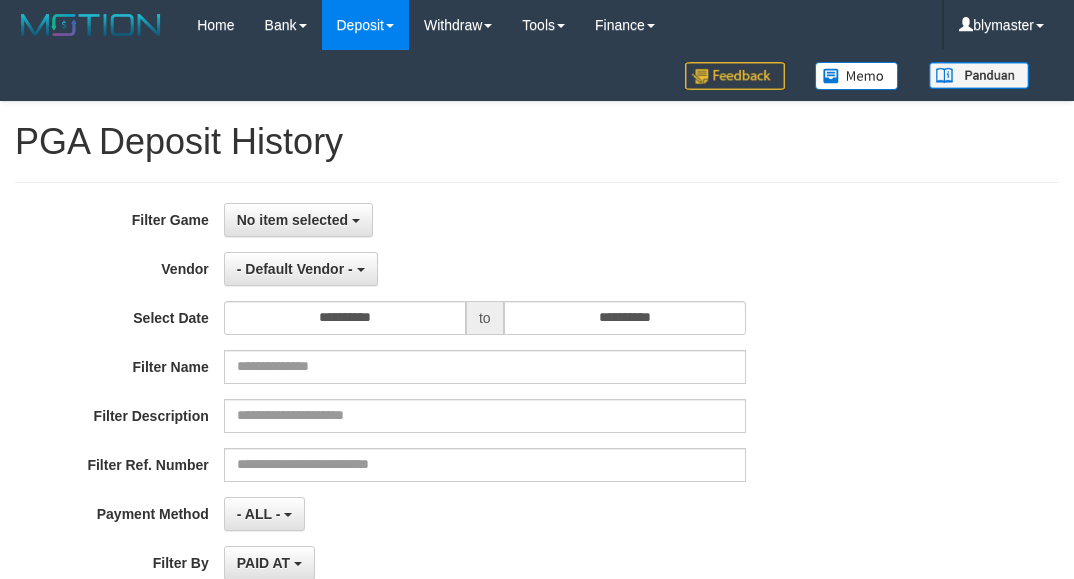 select 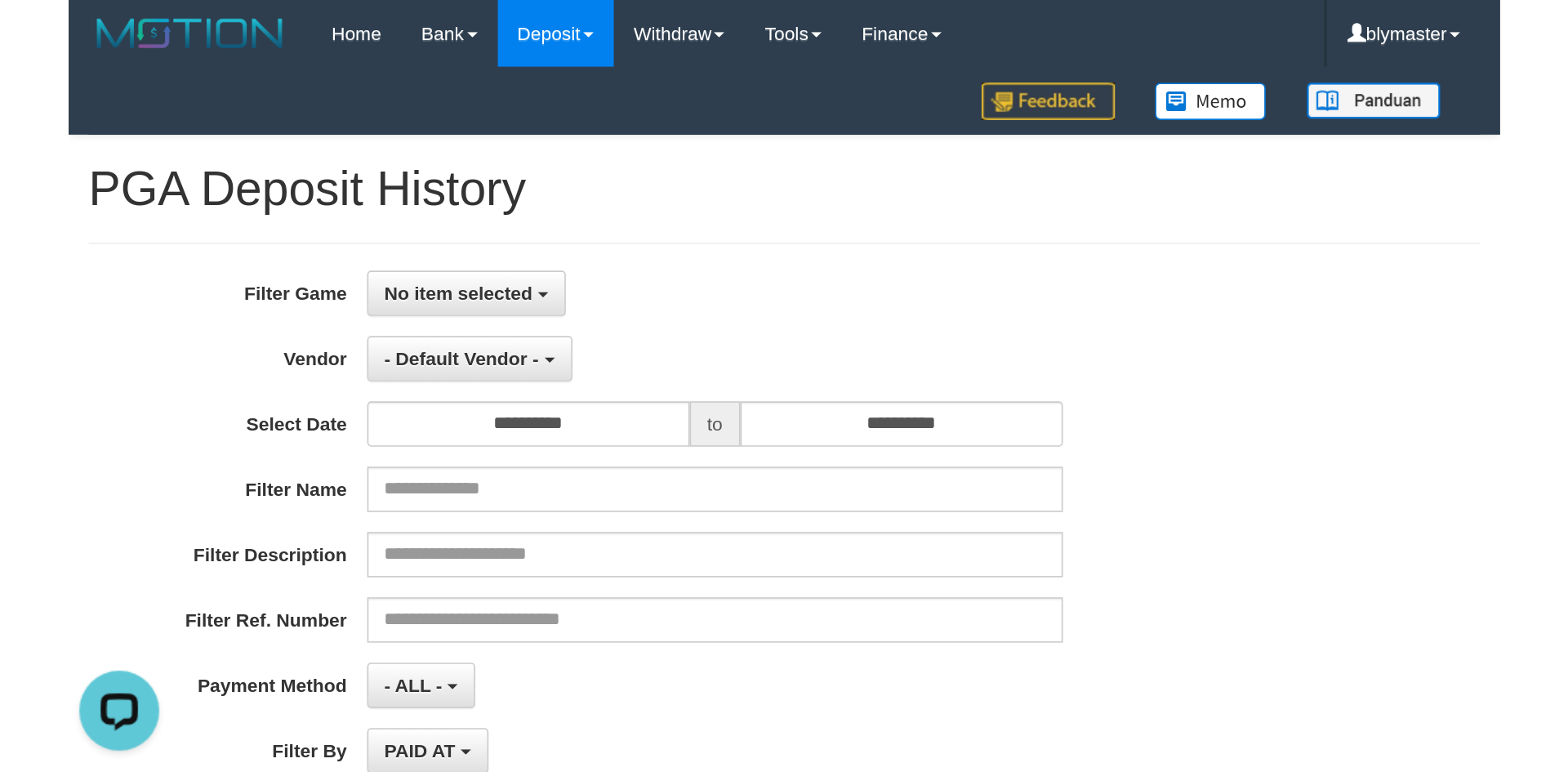 scroll, scrollTop: 0, scrollLeft: 0, axis: both 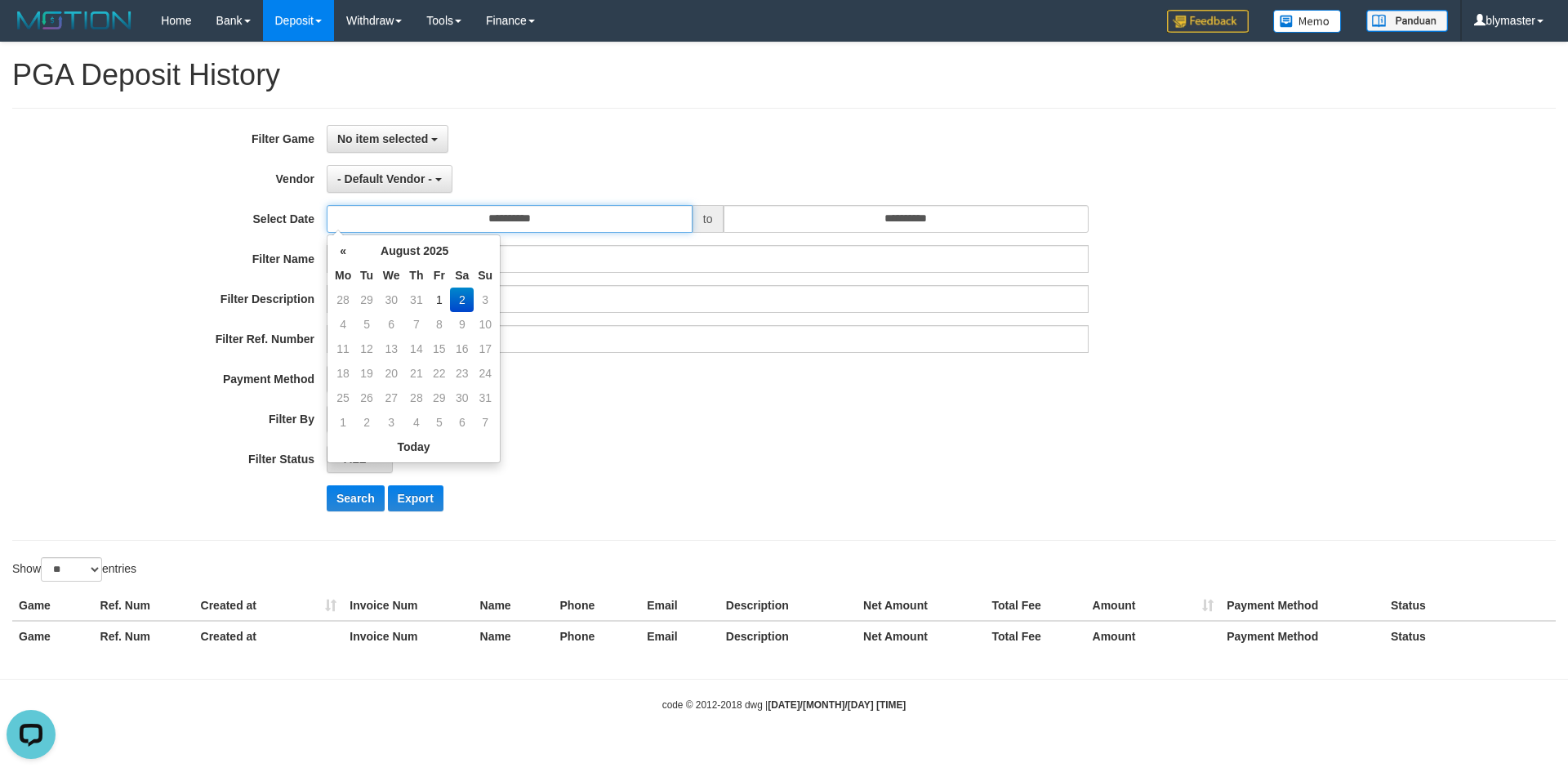 click on "**********" at bounding box center (510, 219) 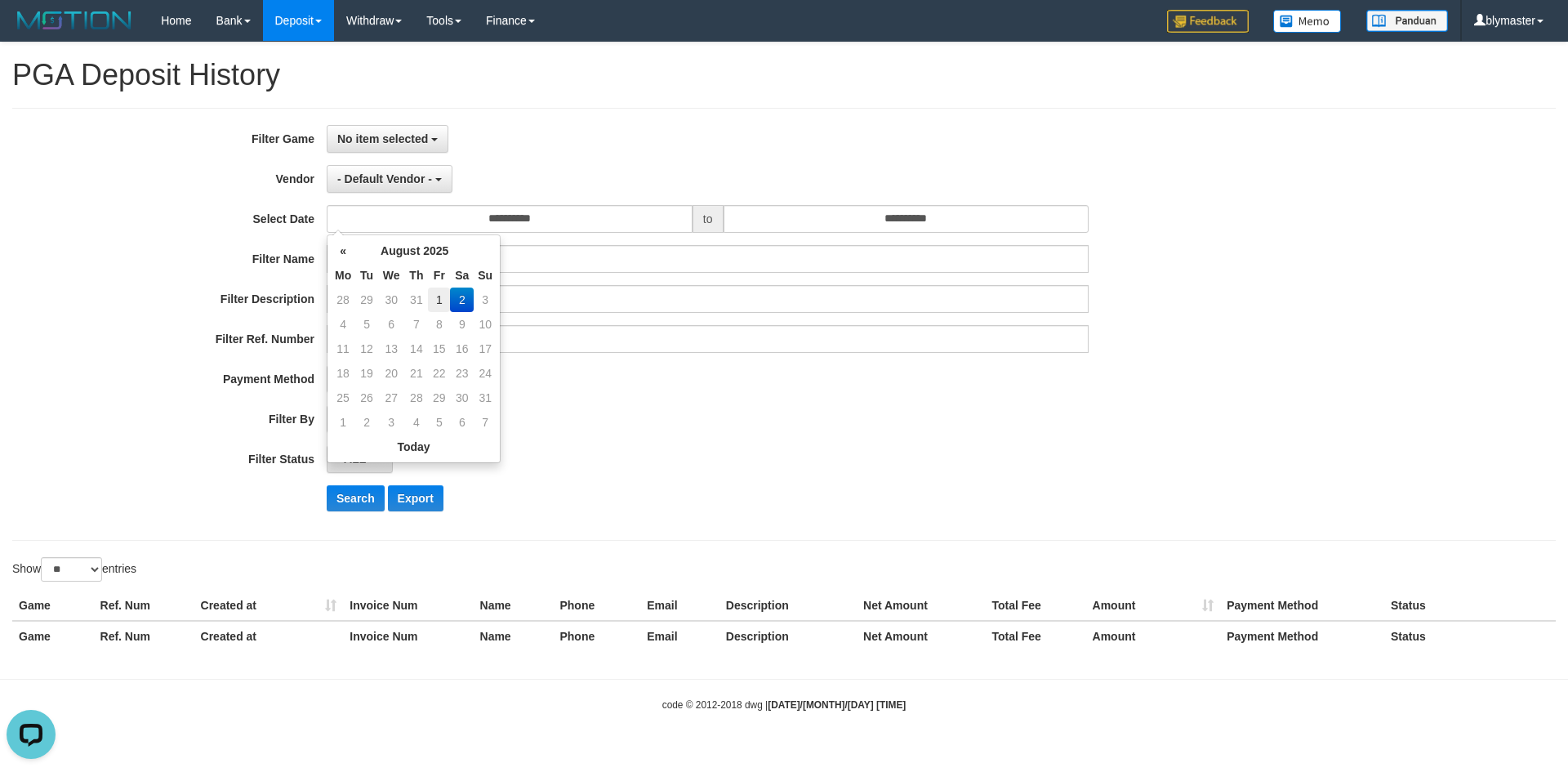 click on "1" at bounding box center (439, 300) 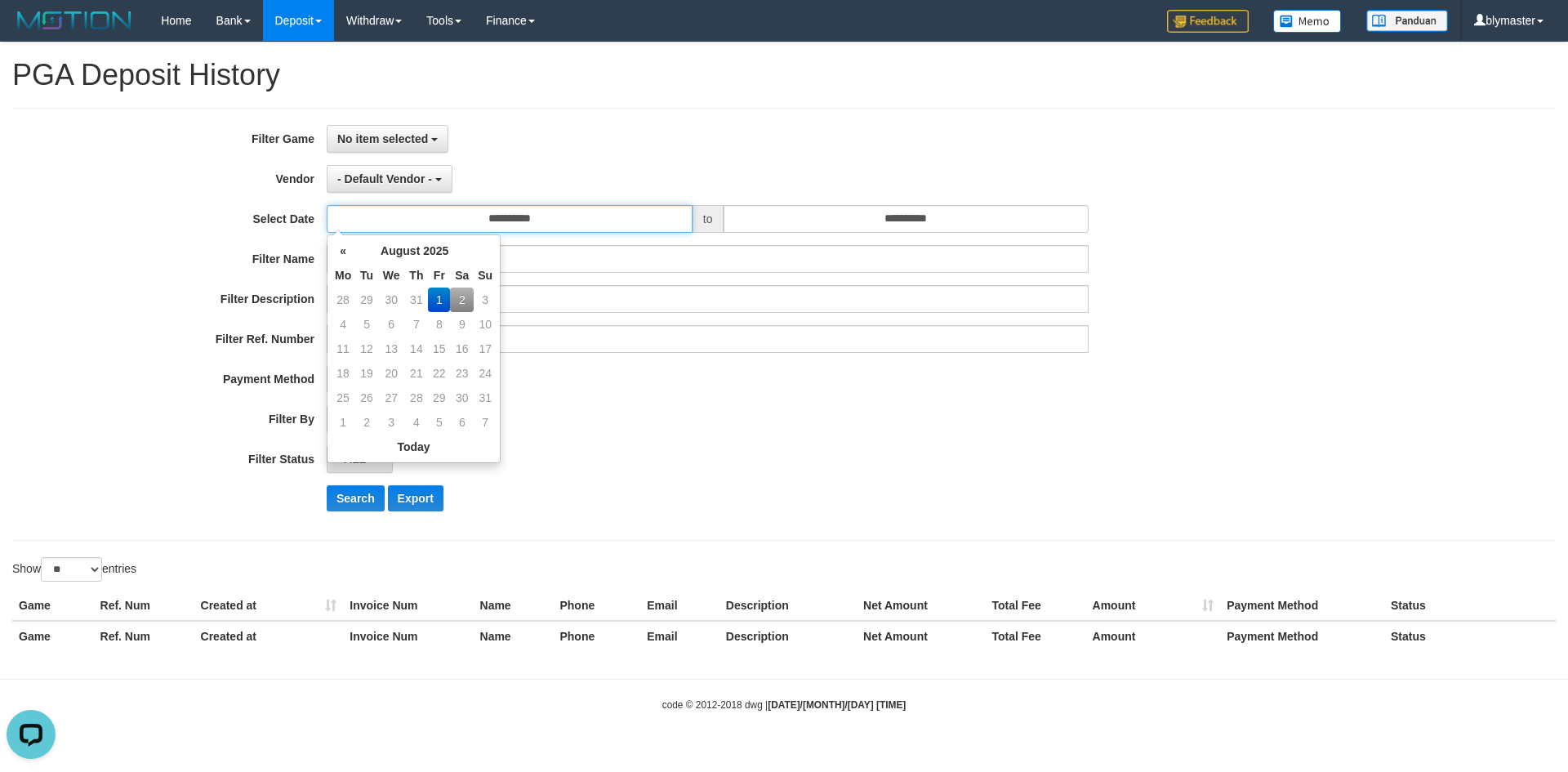 type on "**********" 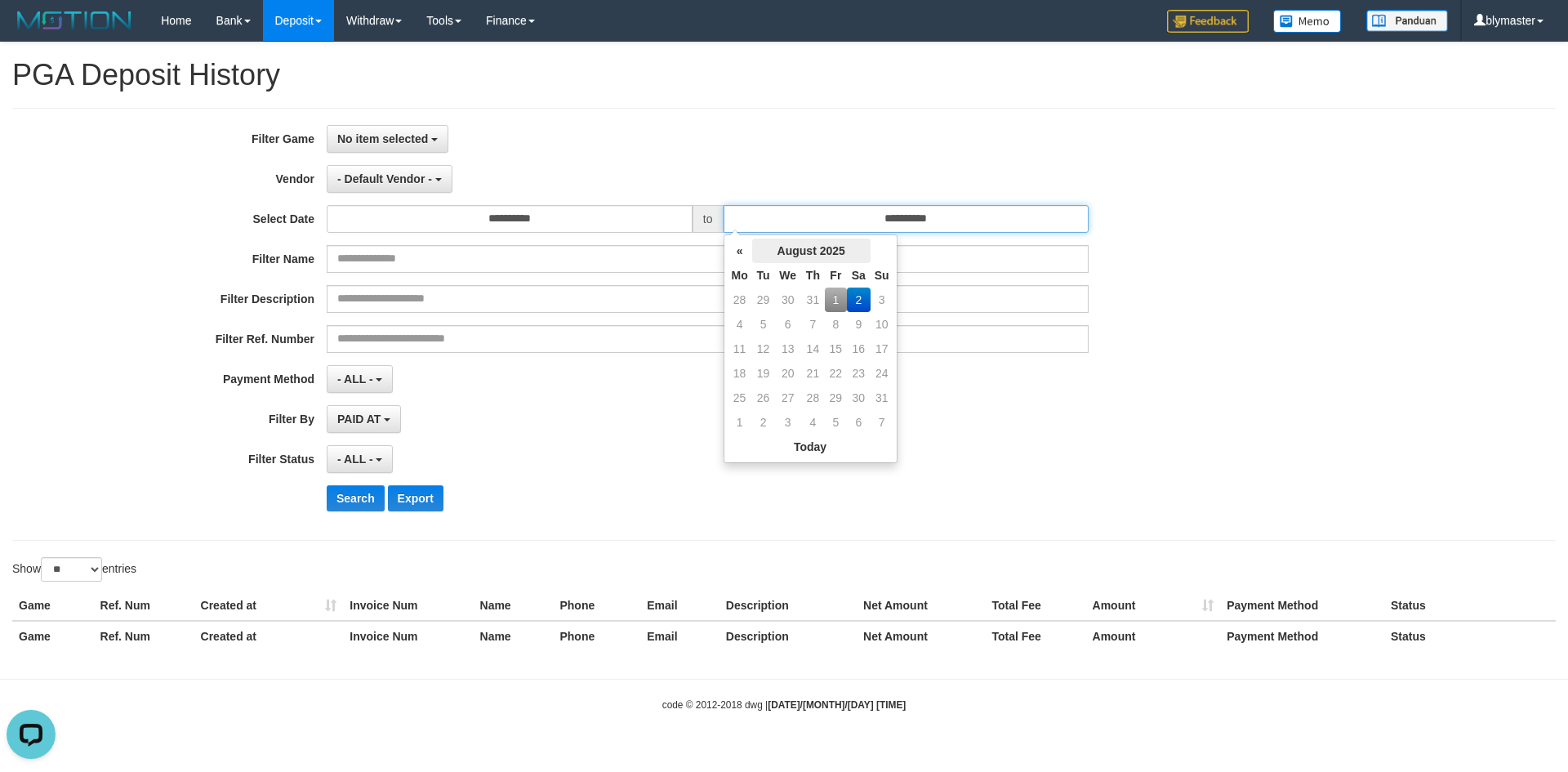 drag, startPoint x: 834, startPoint y: 227, endPoint x: 834, endPoint y: 239, distance: 12 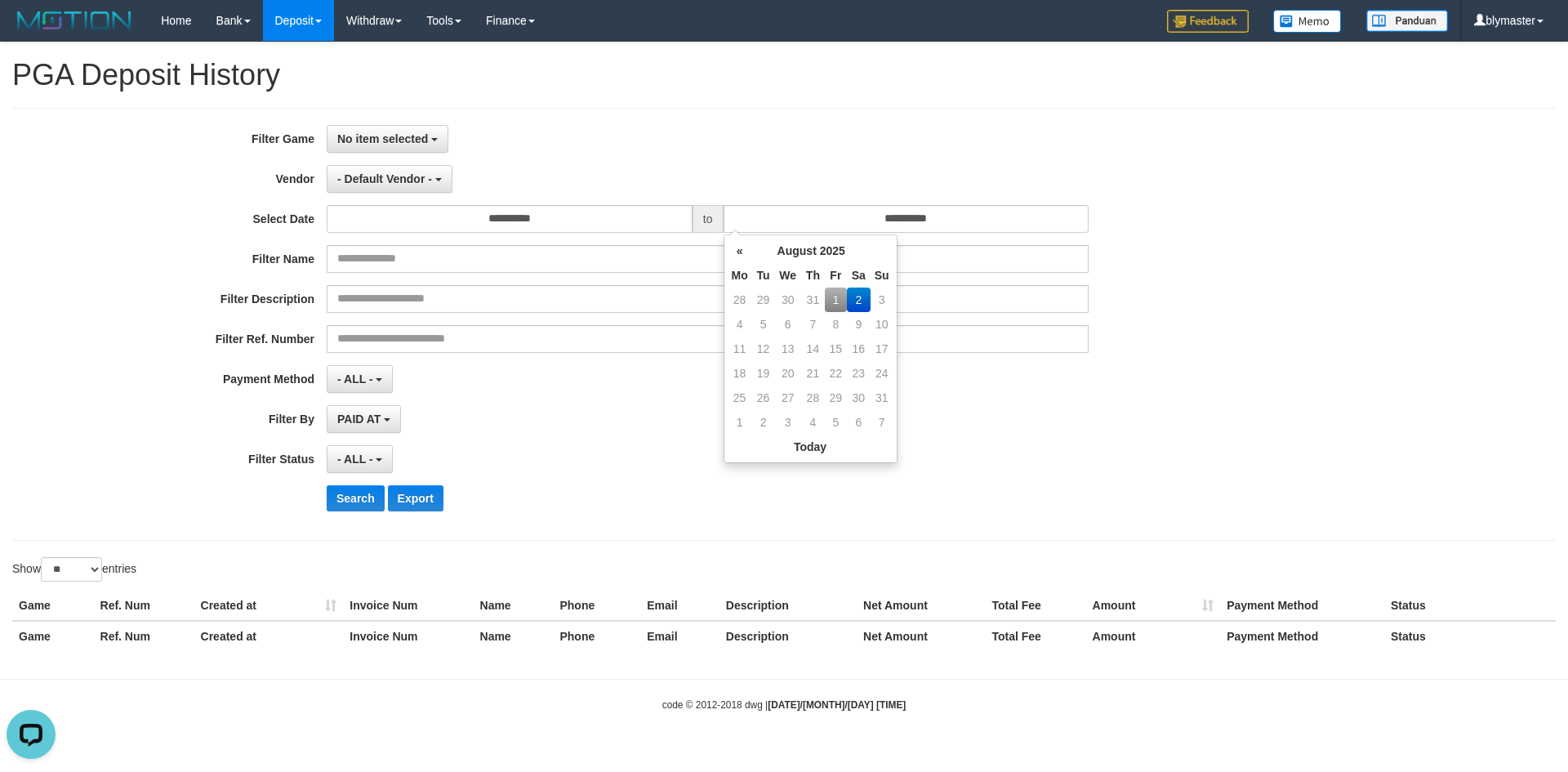click on "1" at bounding box center (835, 300) 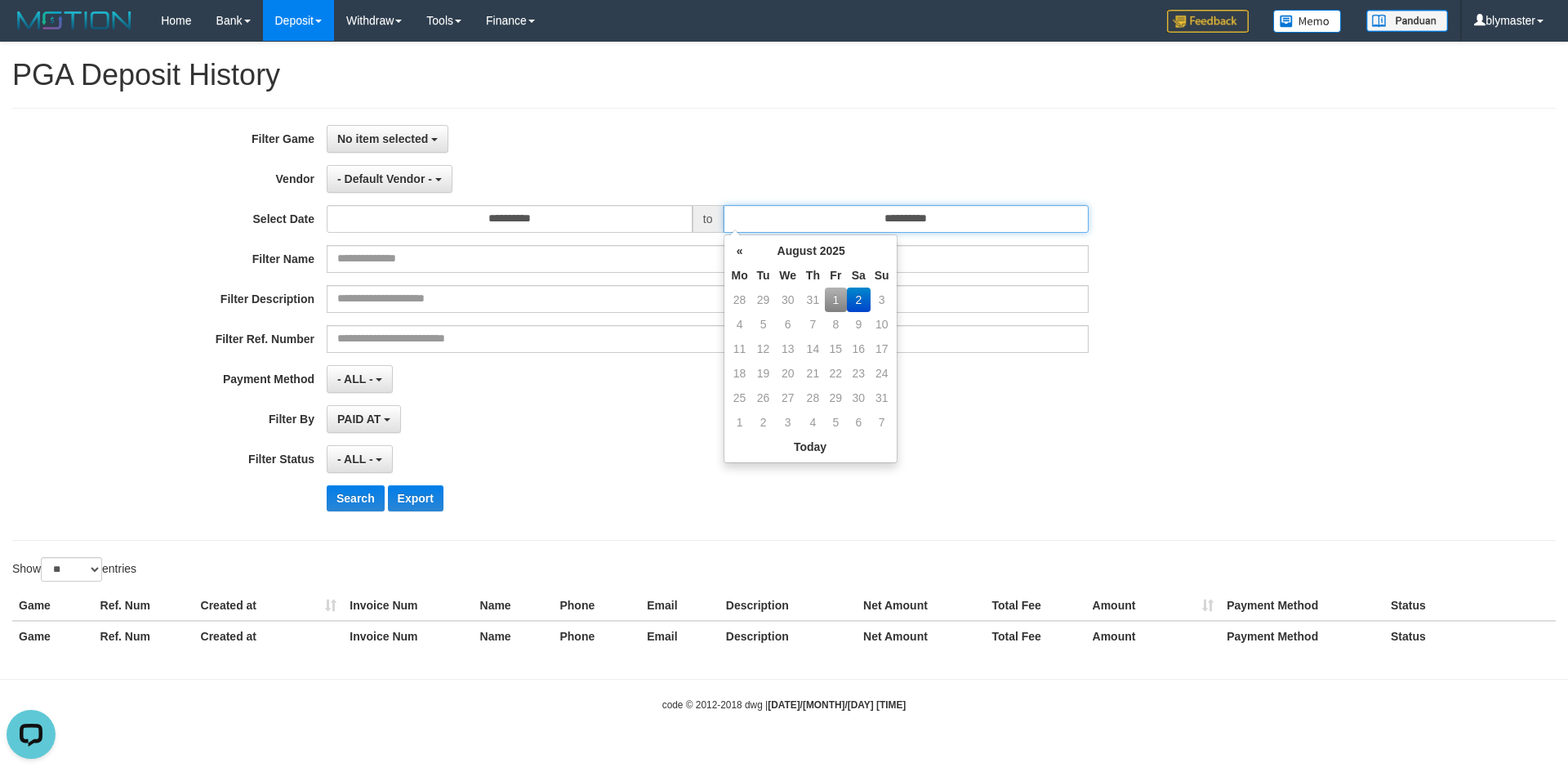 type on "**********" 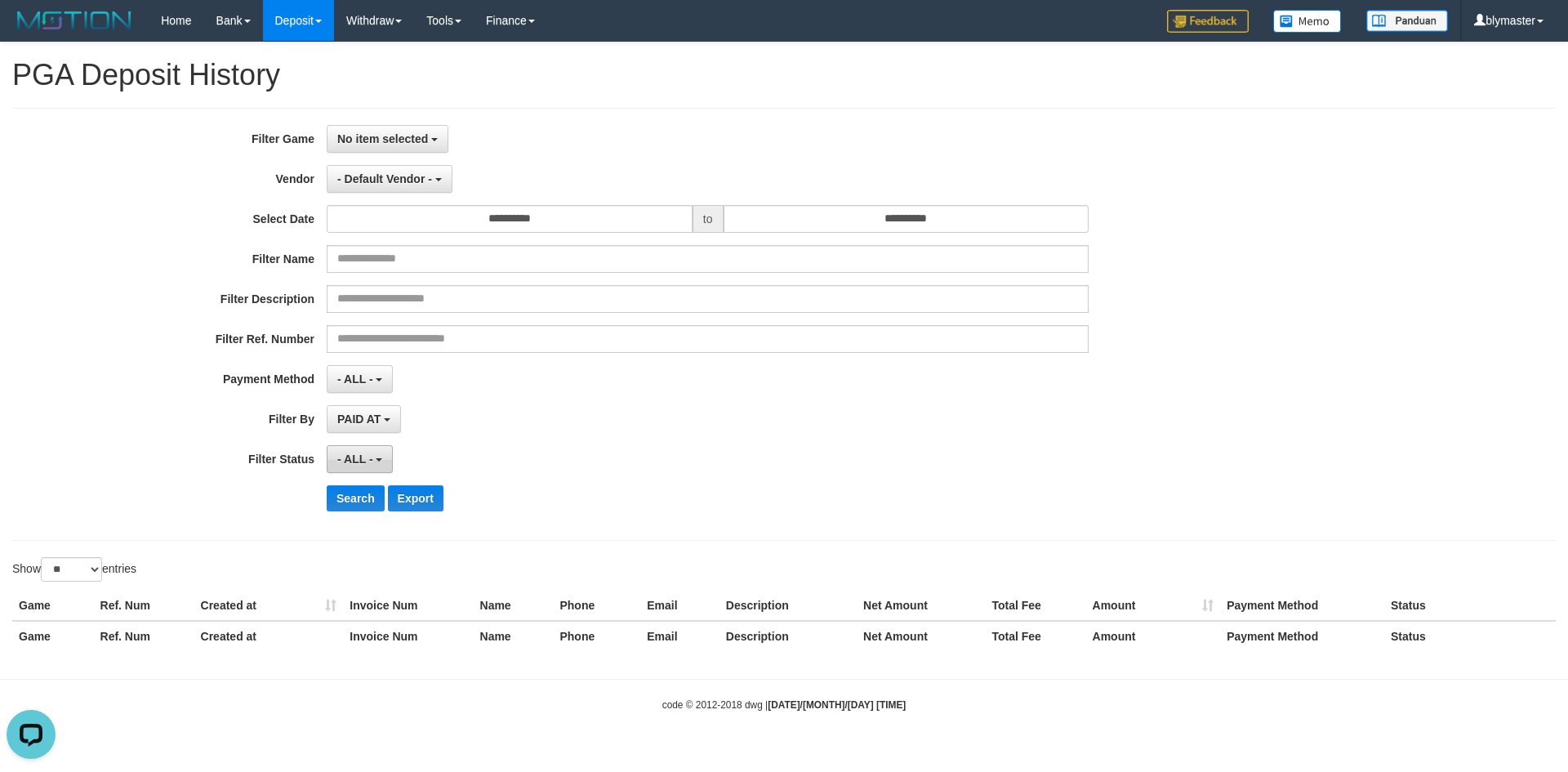 click on "- ALL -" at bounding box center (355, 459) 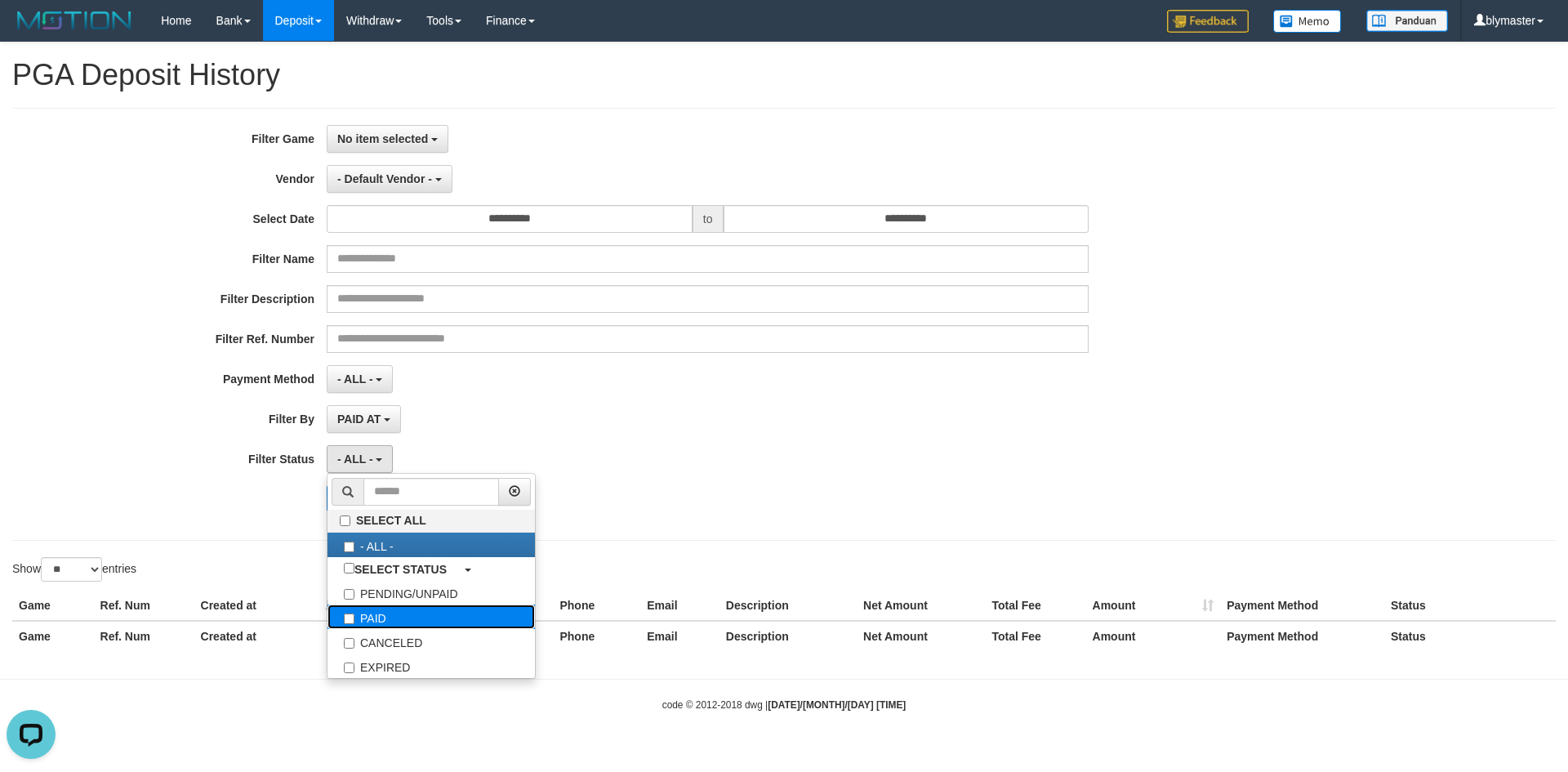 drag, startPoint x: 366, startPoint y: 611, endPoint x: 374, endPoint y: 605, distance: 10 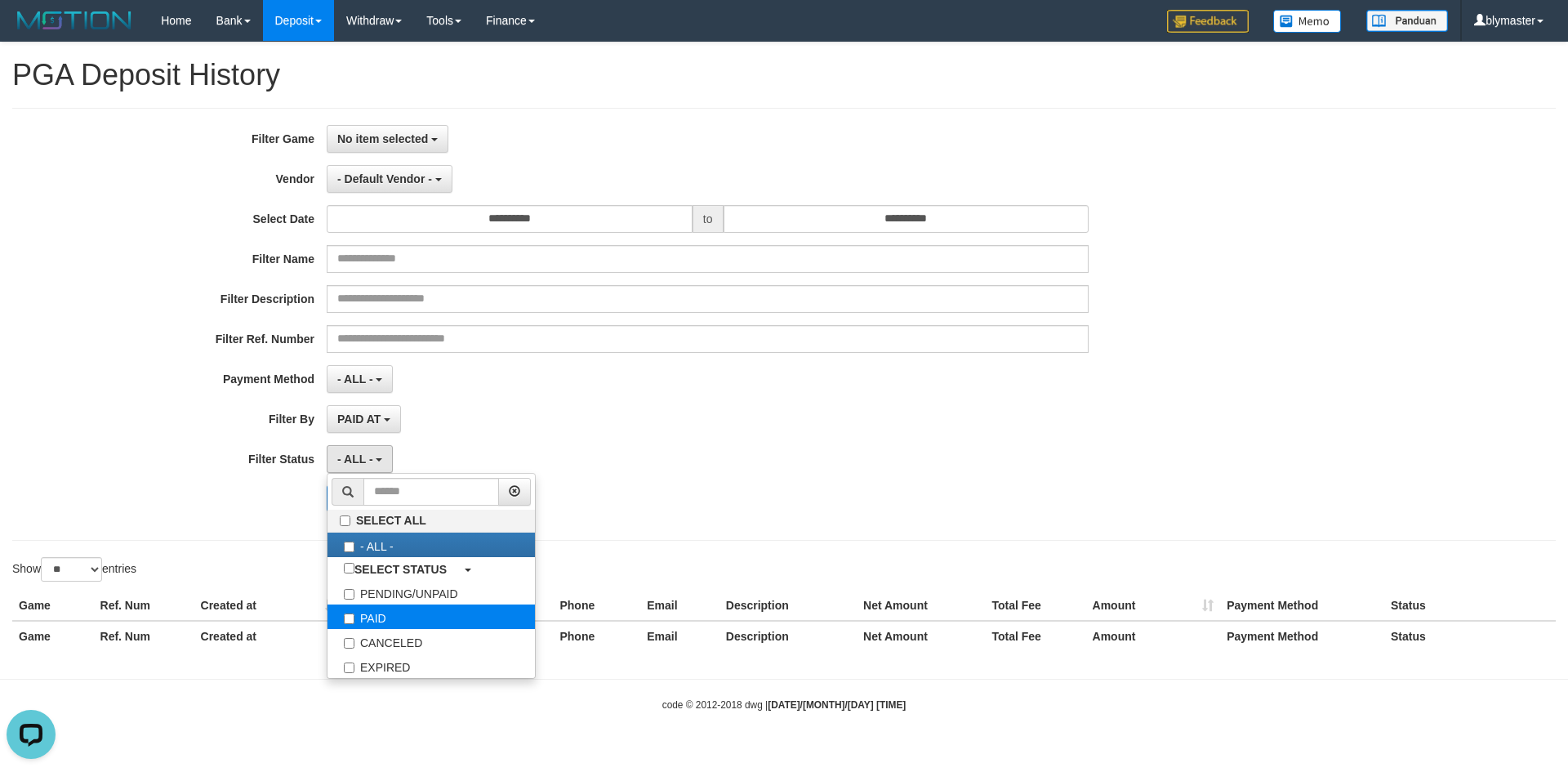 select on "*" 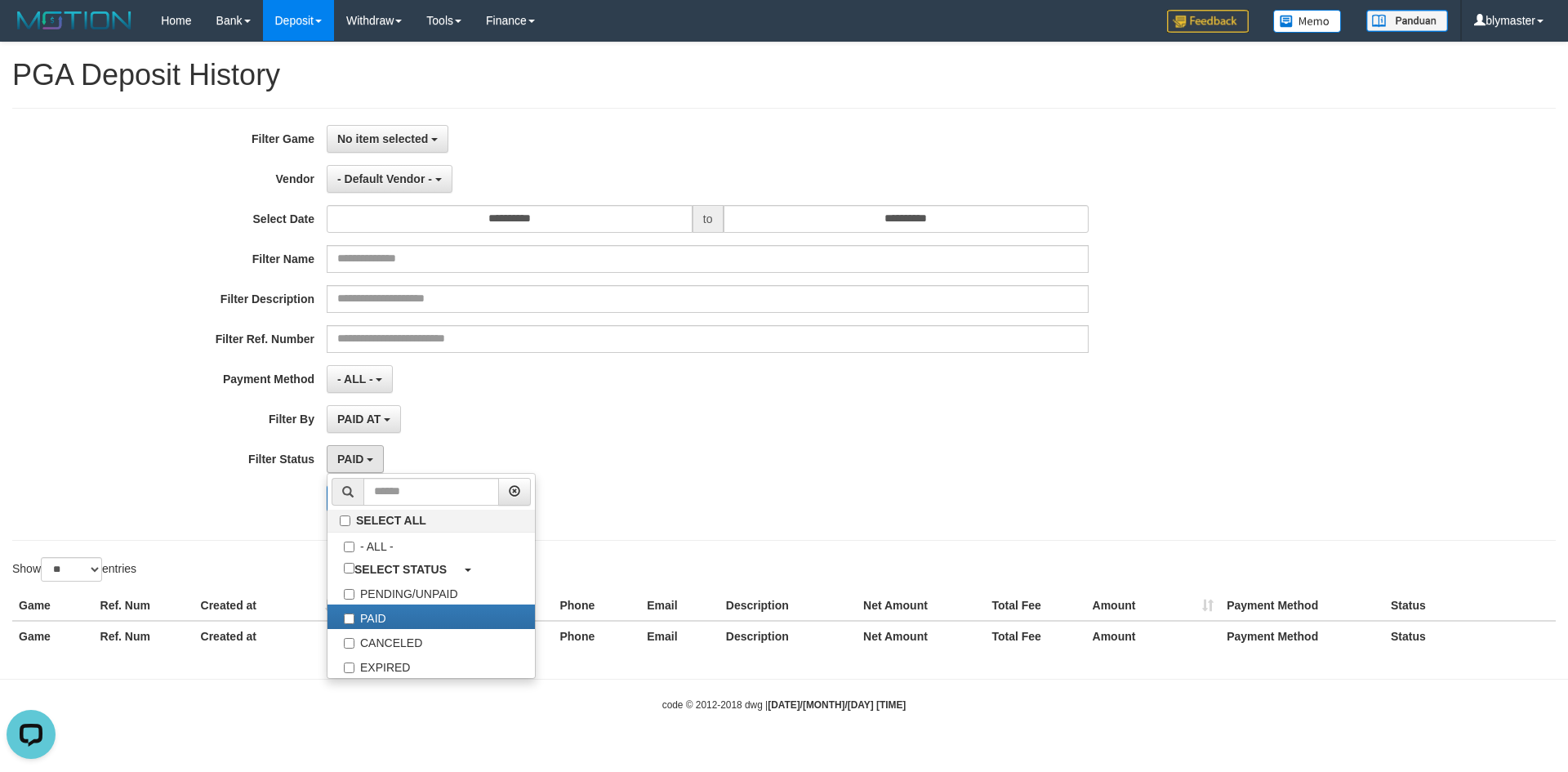 drag, startPoint x: 791, startPoint y: 440, endPoint x: 646, endPoint y: 333, distance: 180.20544 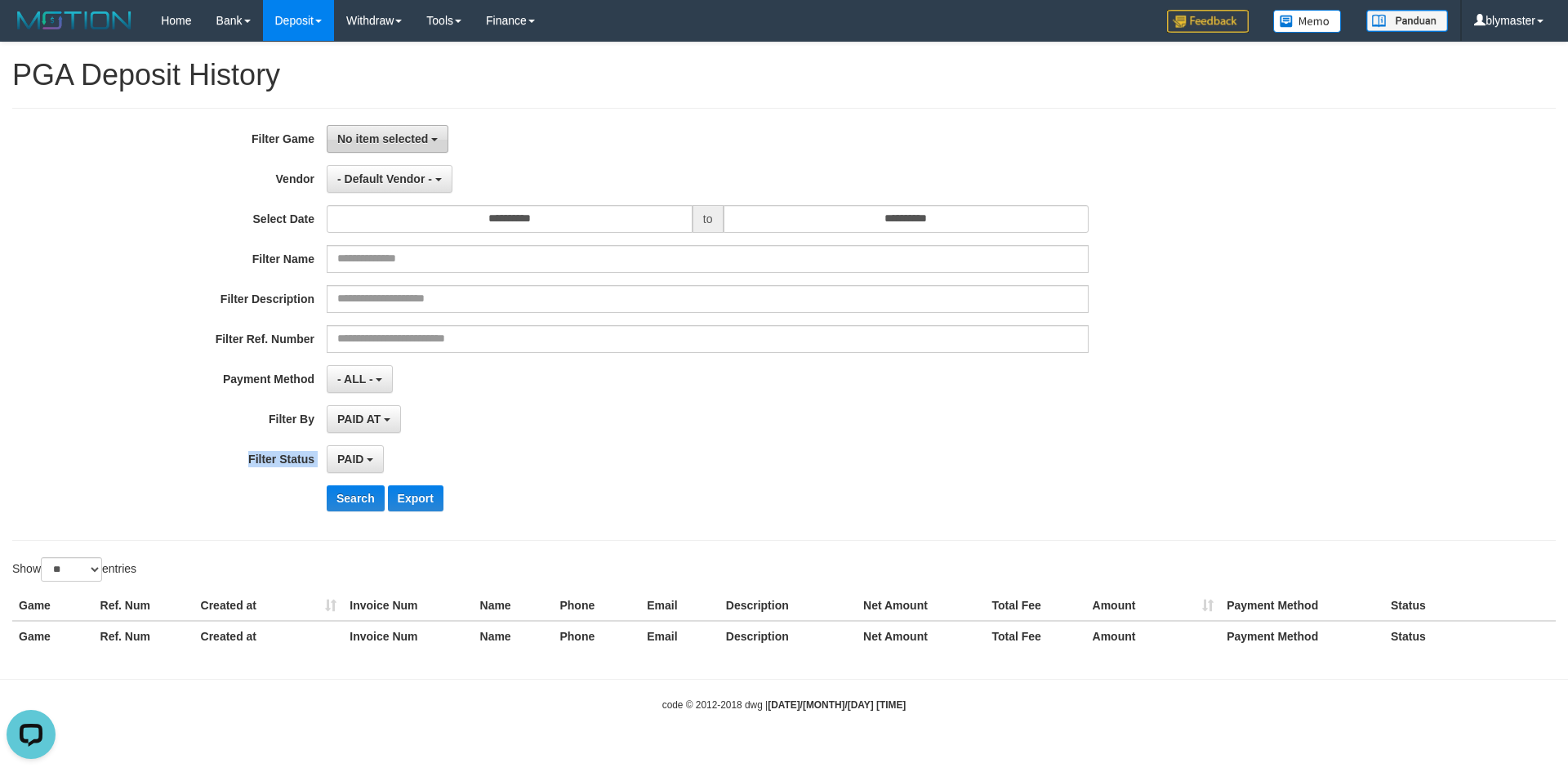 click on "No item selected" at bounding box center [382, 139] 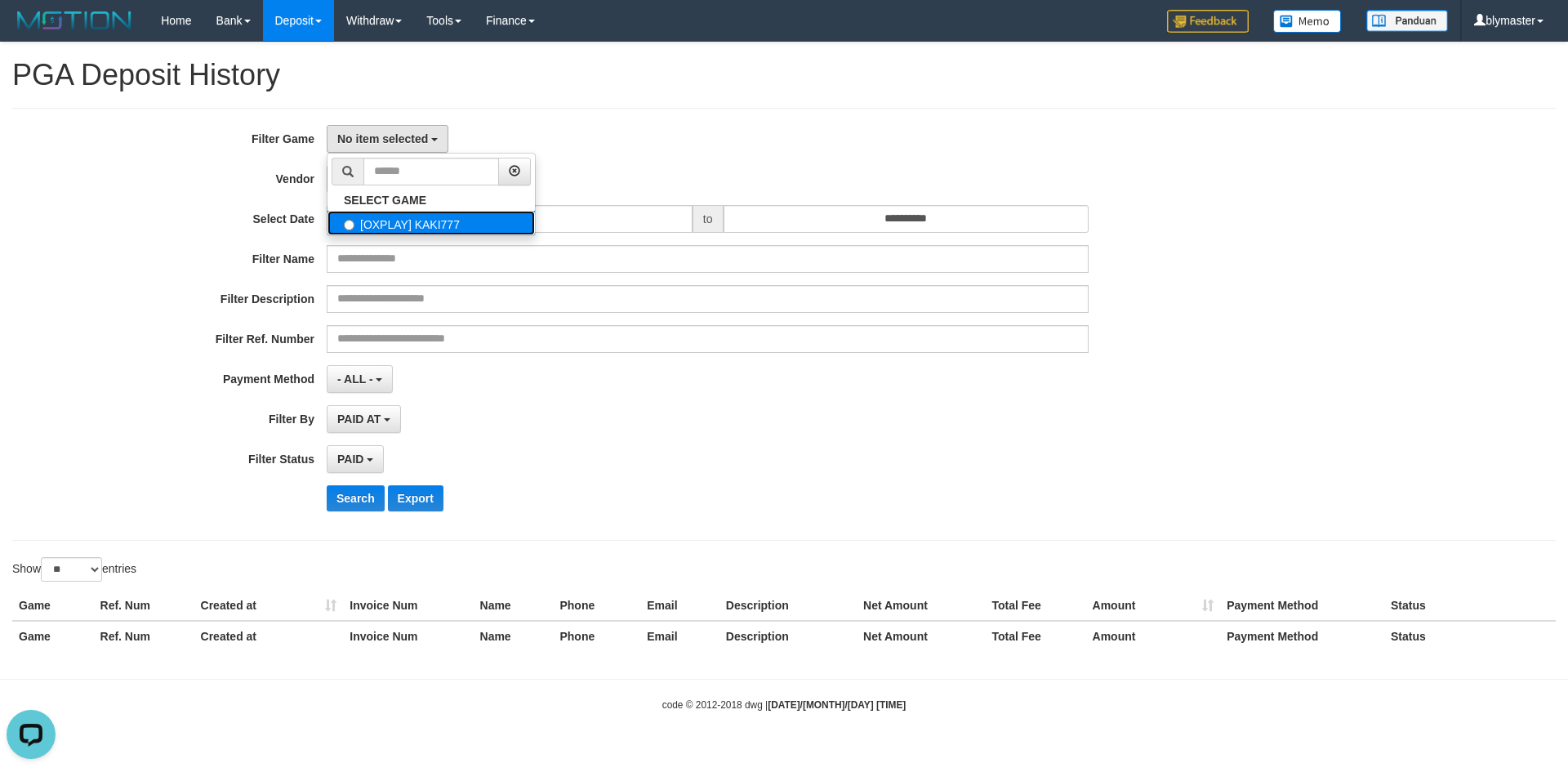 click on "[OXPLAY] KAKI777" at bounding box center (431, 223) 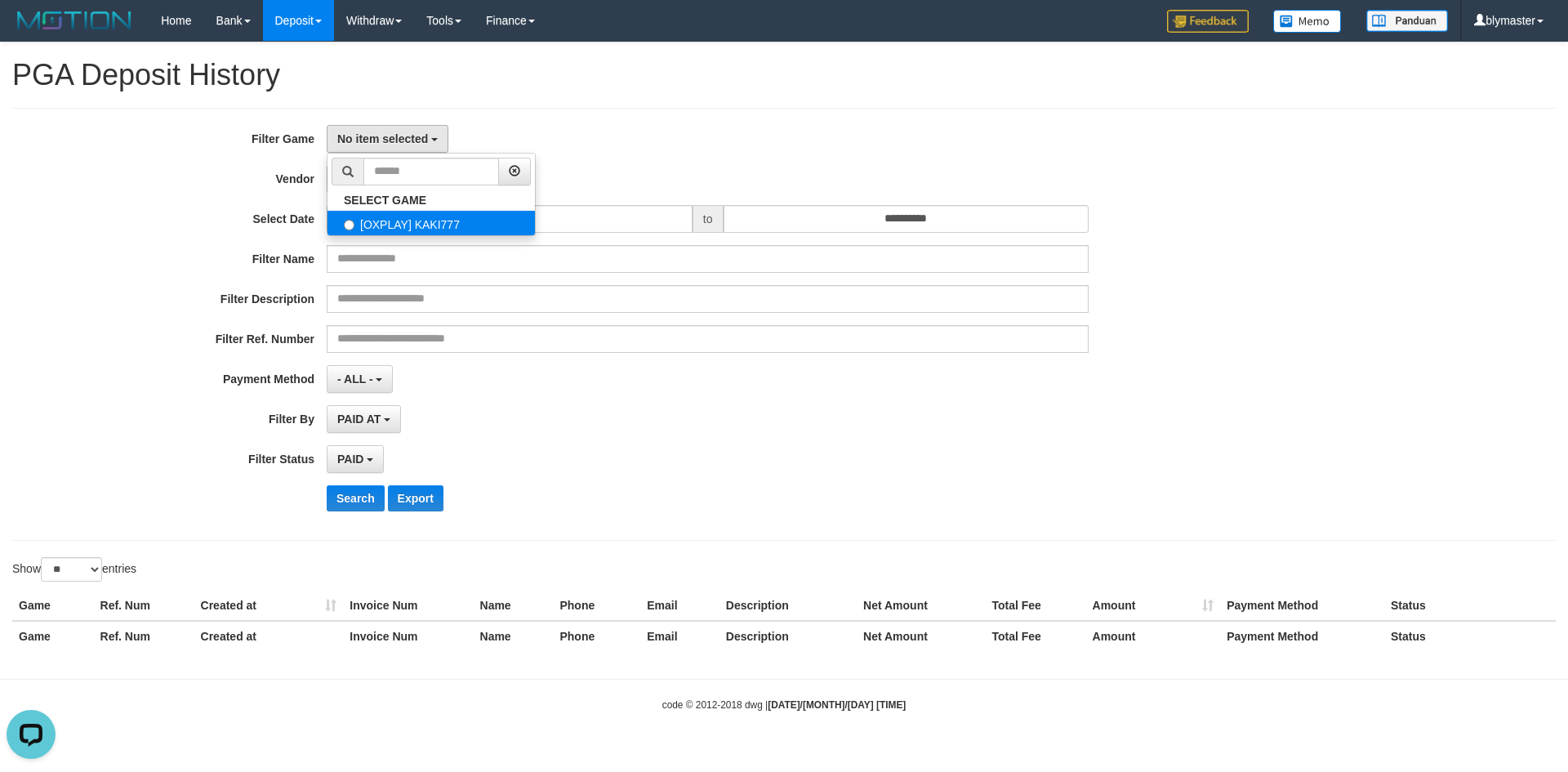 select on "****" 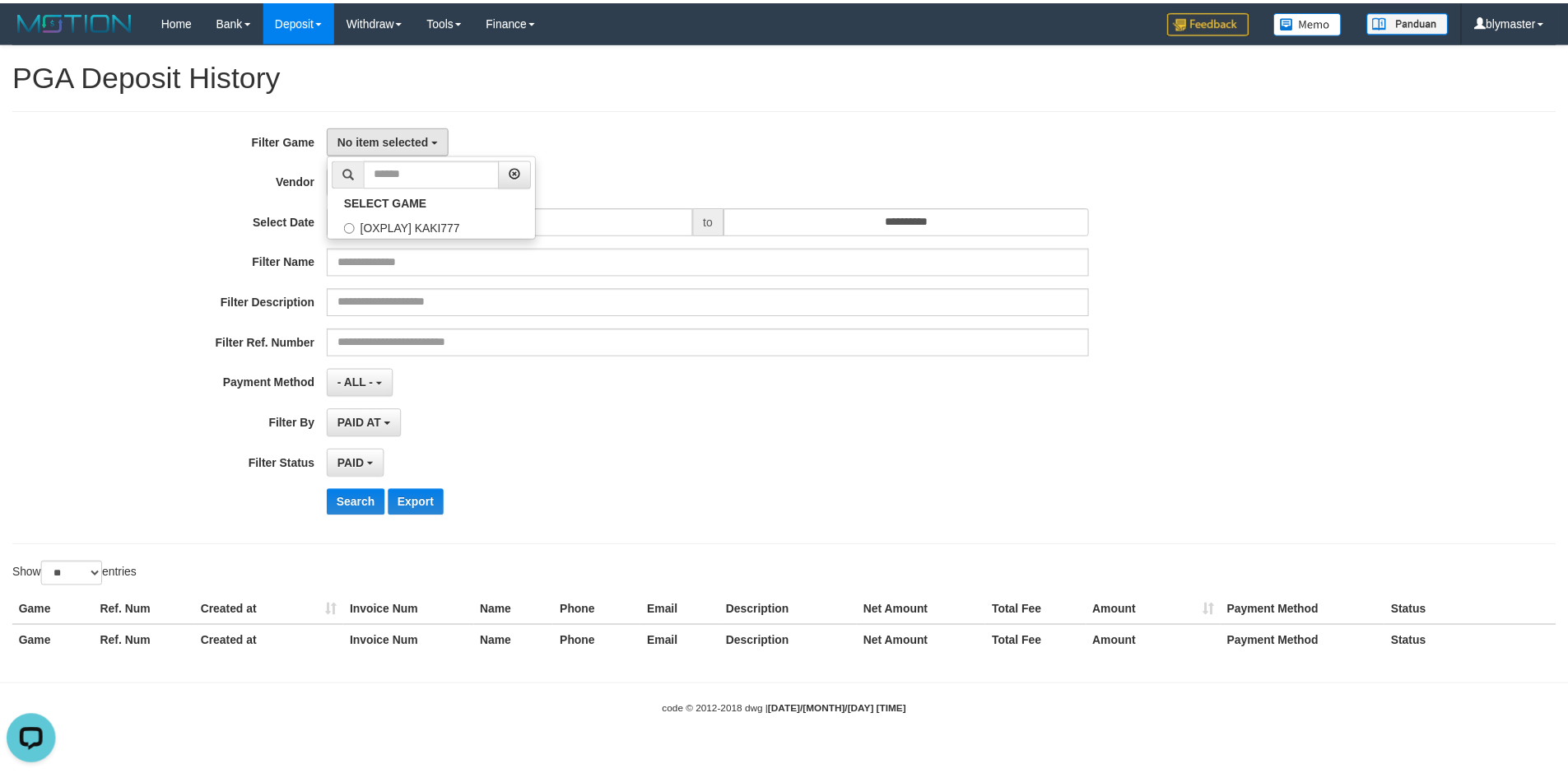 scroll, scrollTop: 15, scrollLeft: 0, axis: vertical 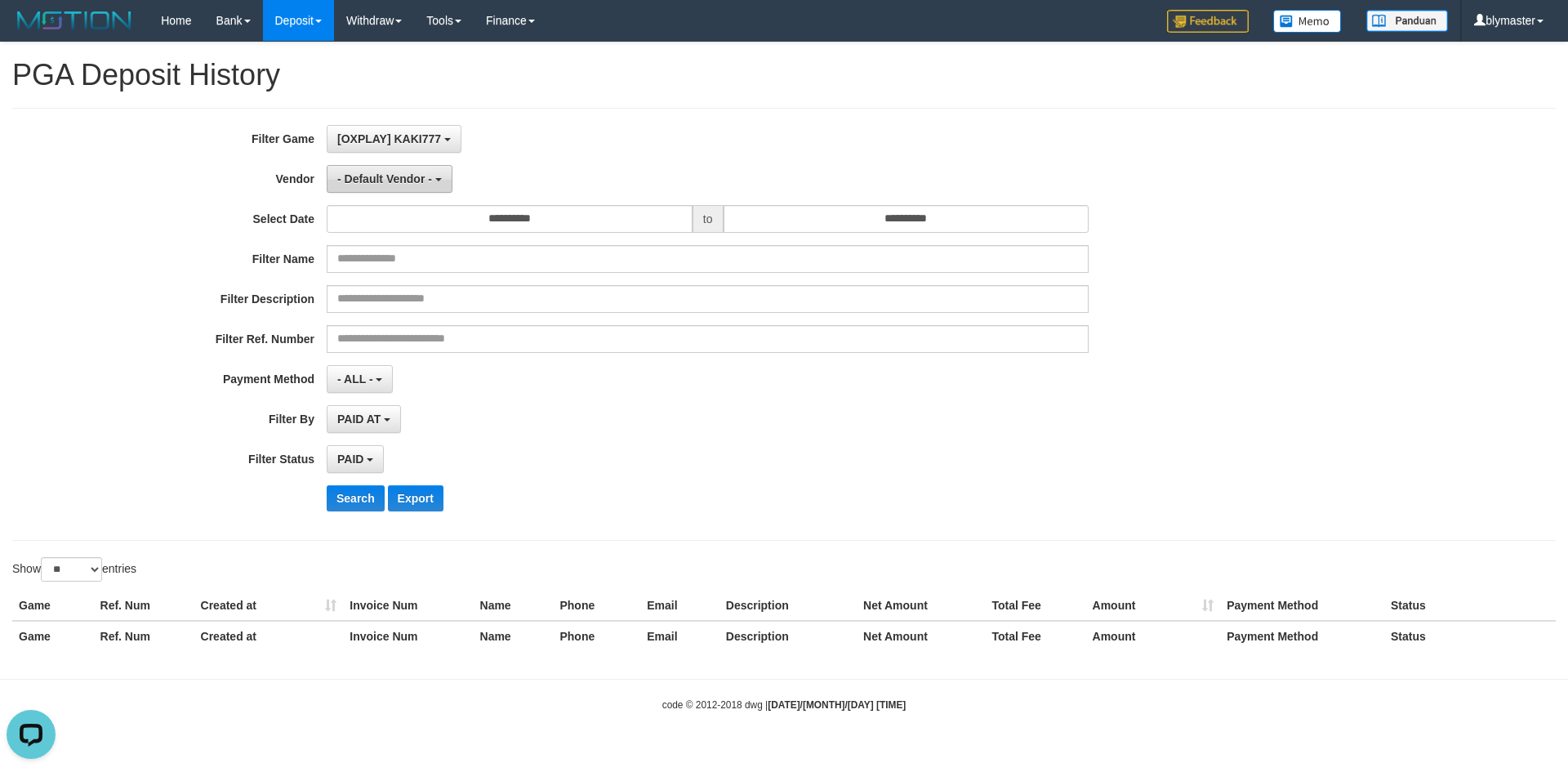 click on "- Default Vendor -" at bounding box center (390, 179) 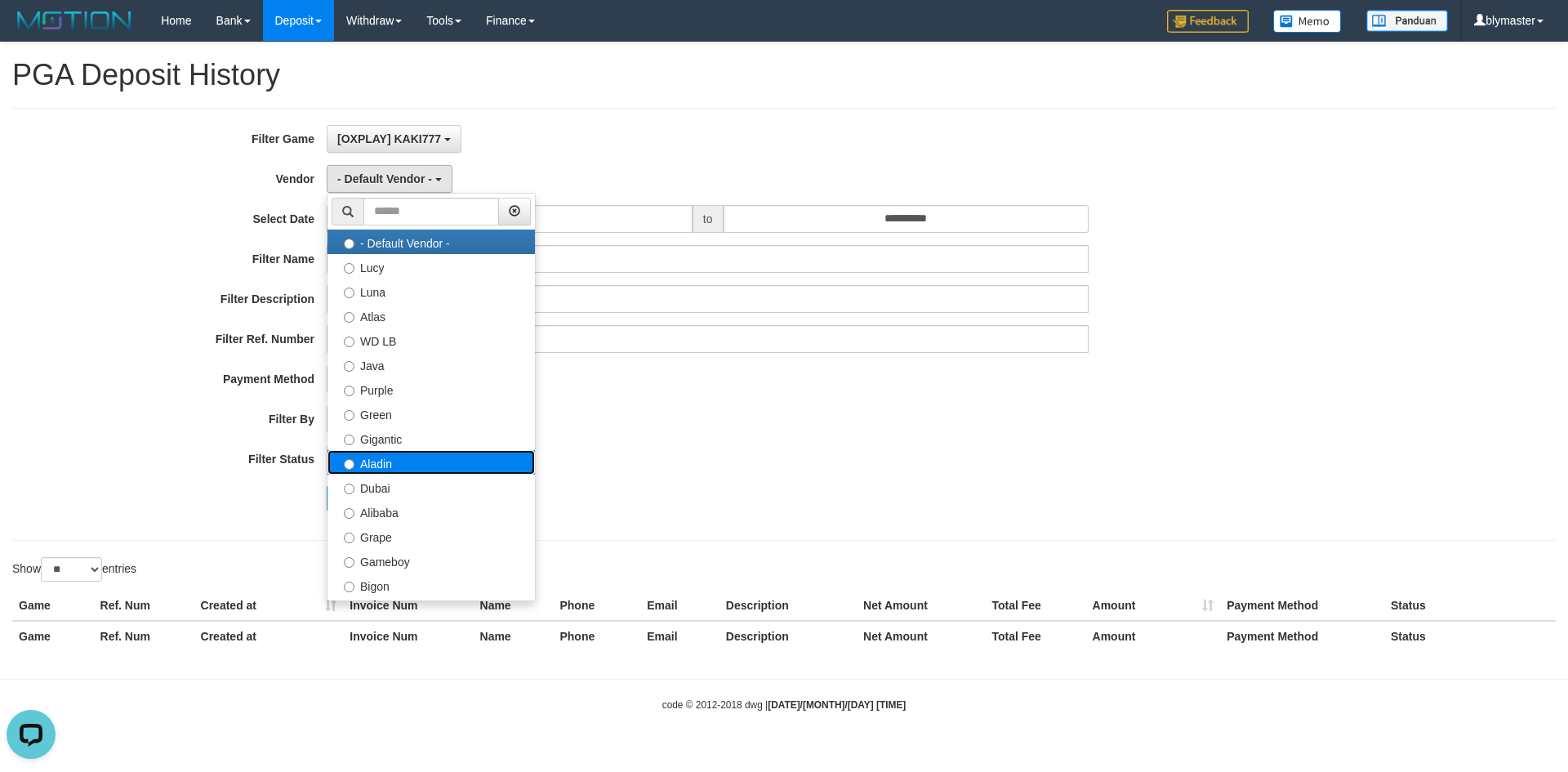 click on "Aladin" at bounding box center (431, 462) 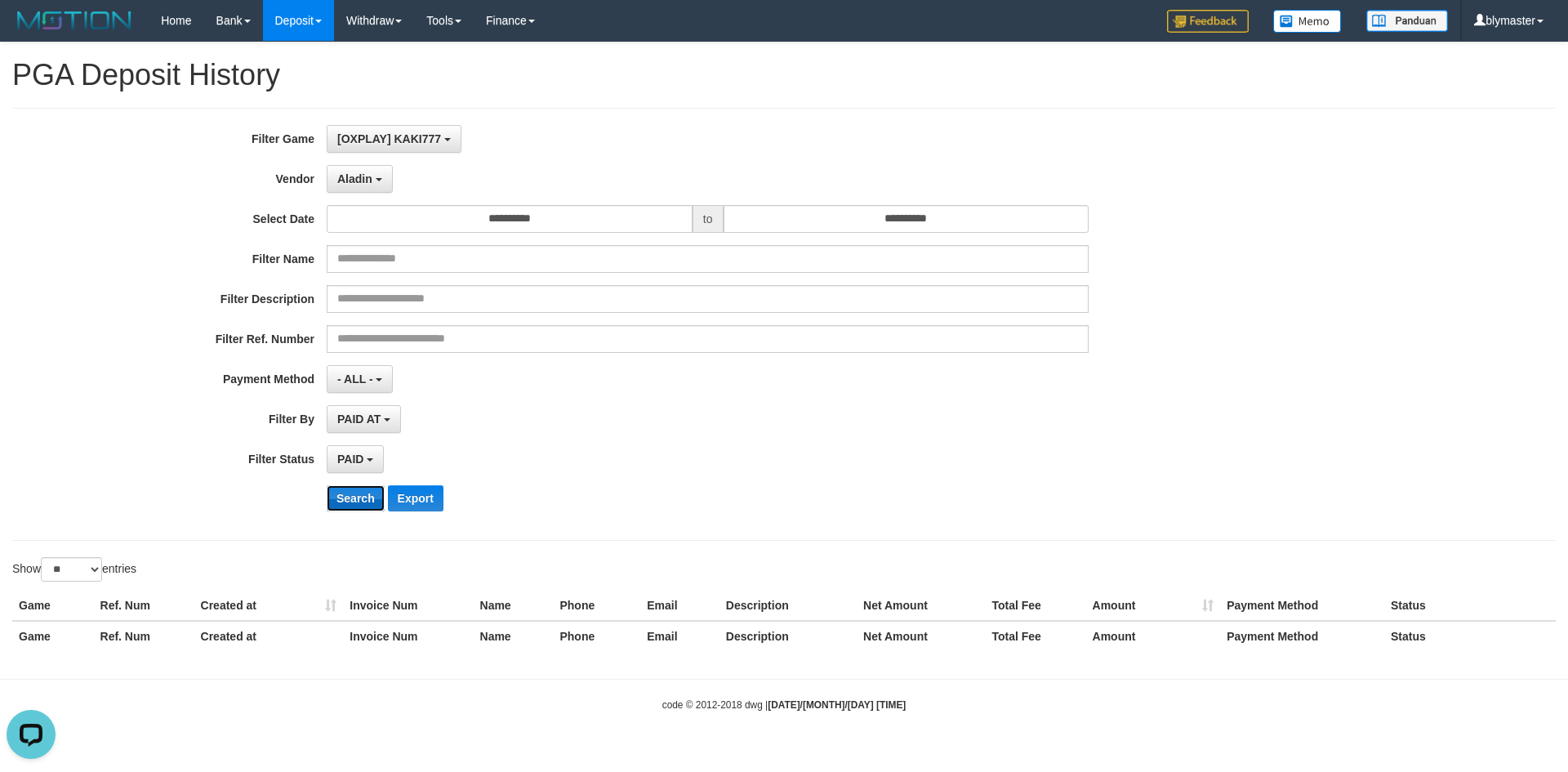 click on "Search" at bounding box center [355, 498] 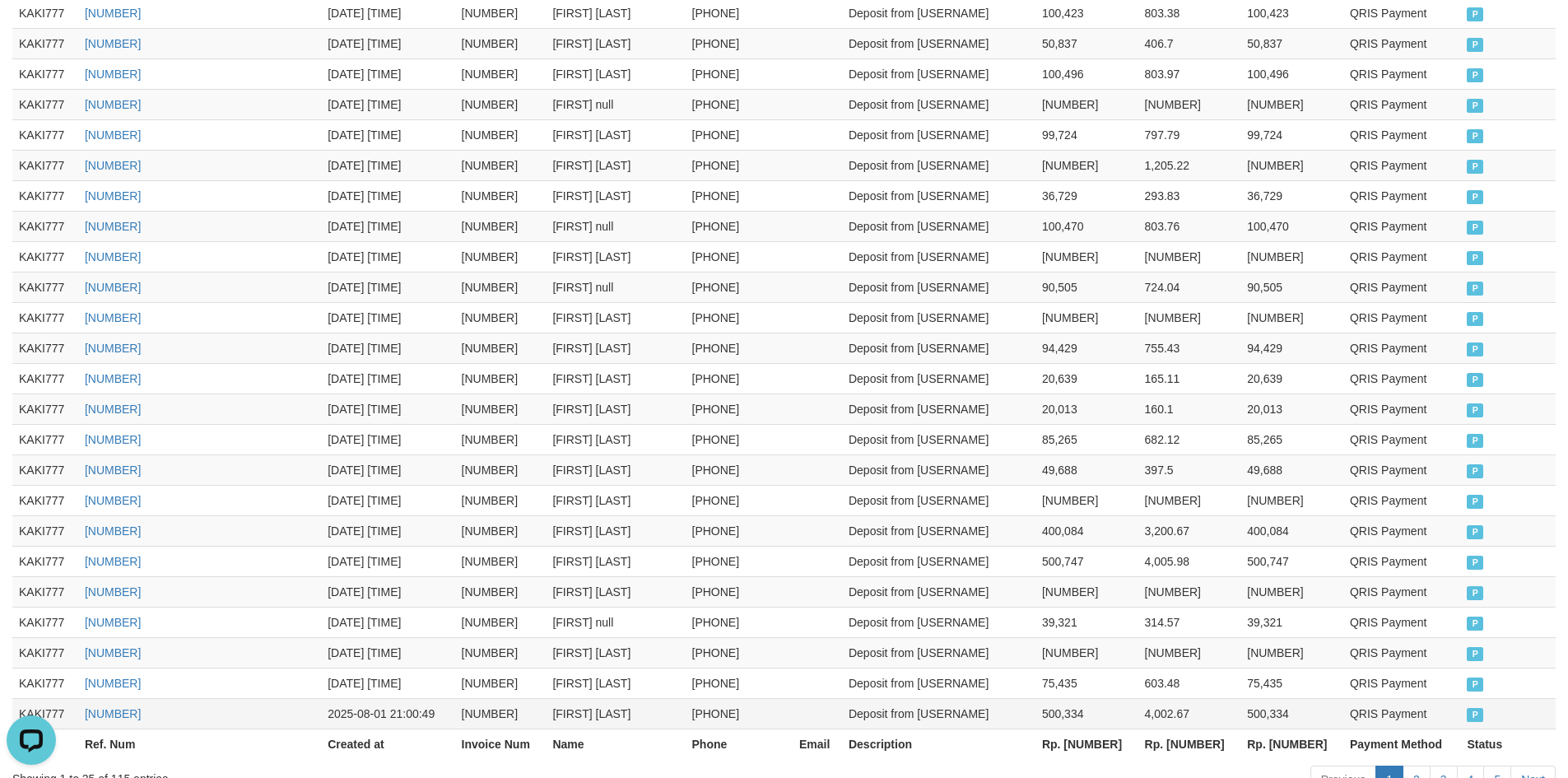 scroll, scrollTop: 771, scrollLeft: 0, axis: vertical 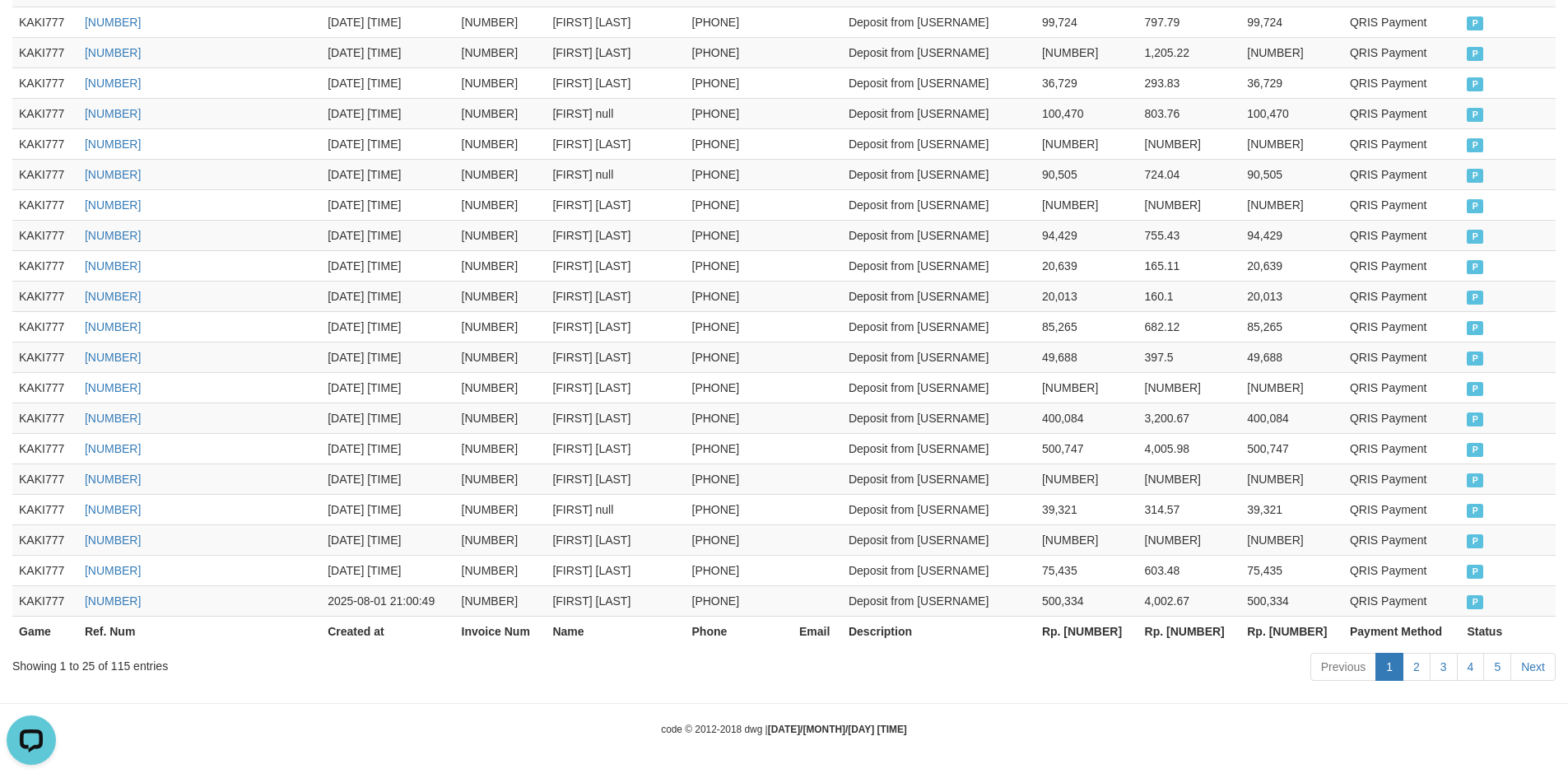click on "Rp. [NUMBER]" at bounding box center (1086, 631) 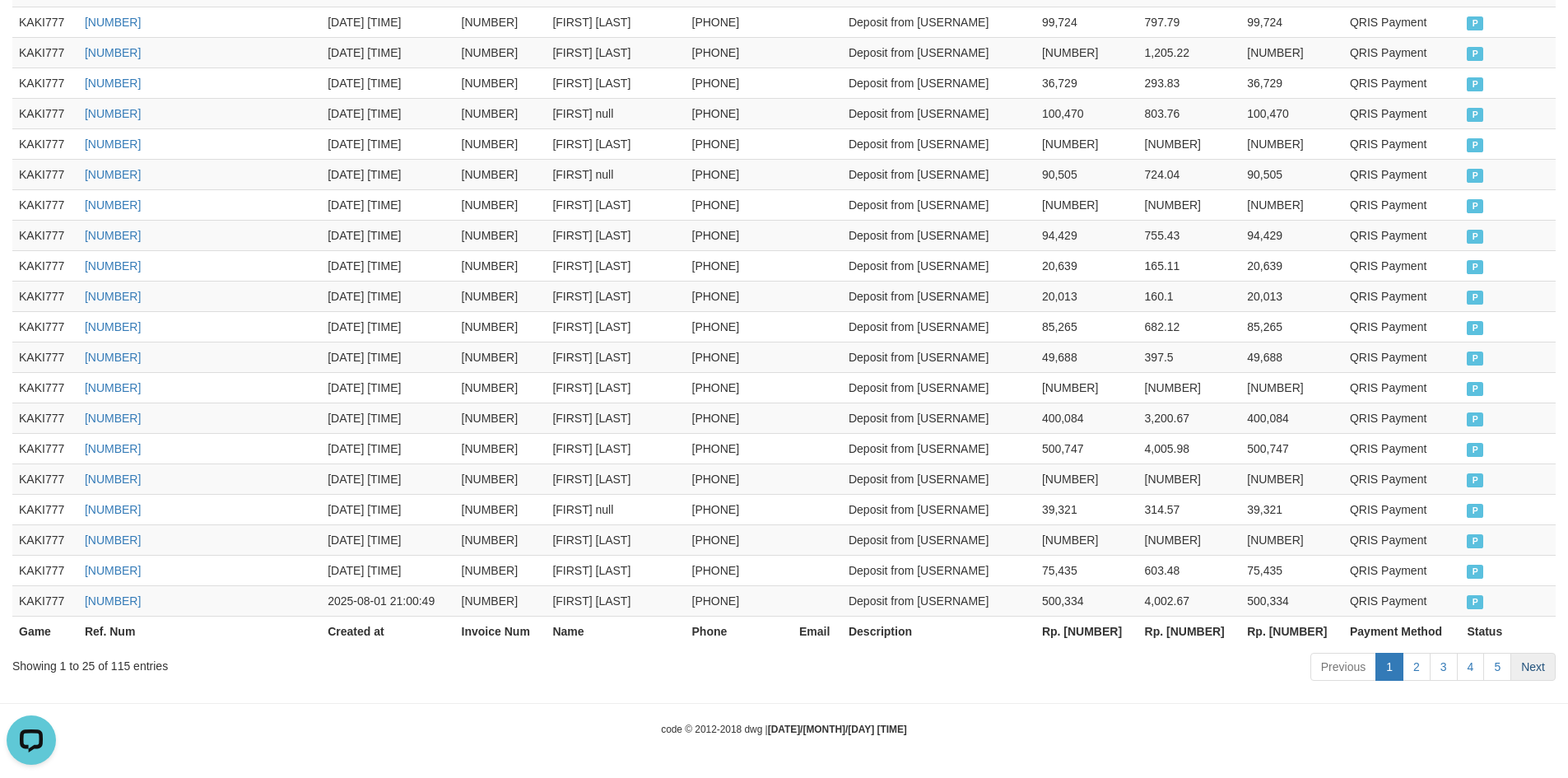 copy on "[NUMBER]" 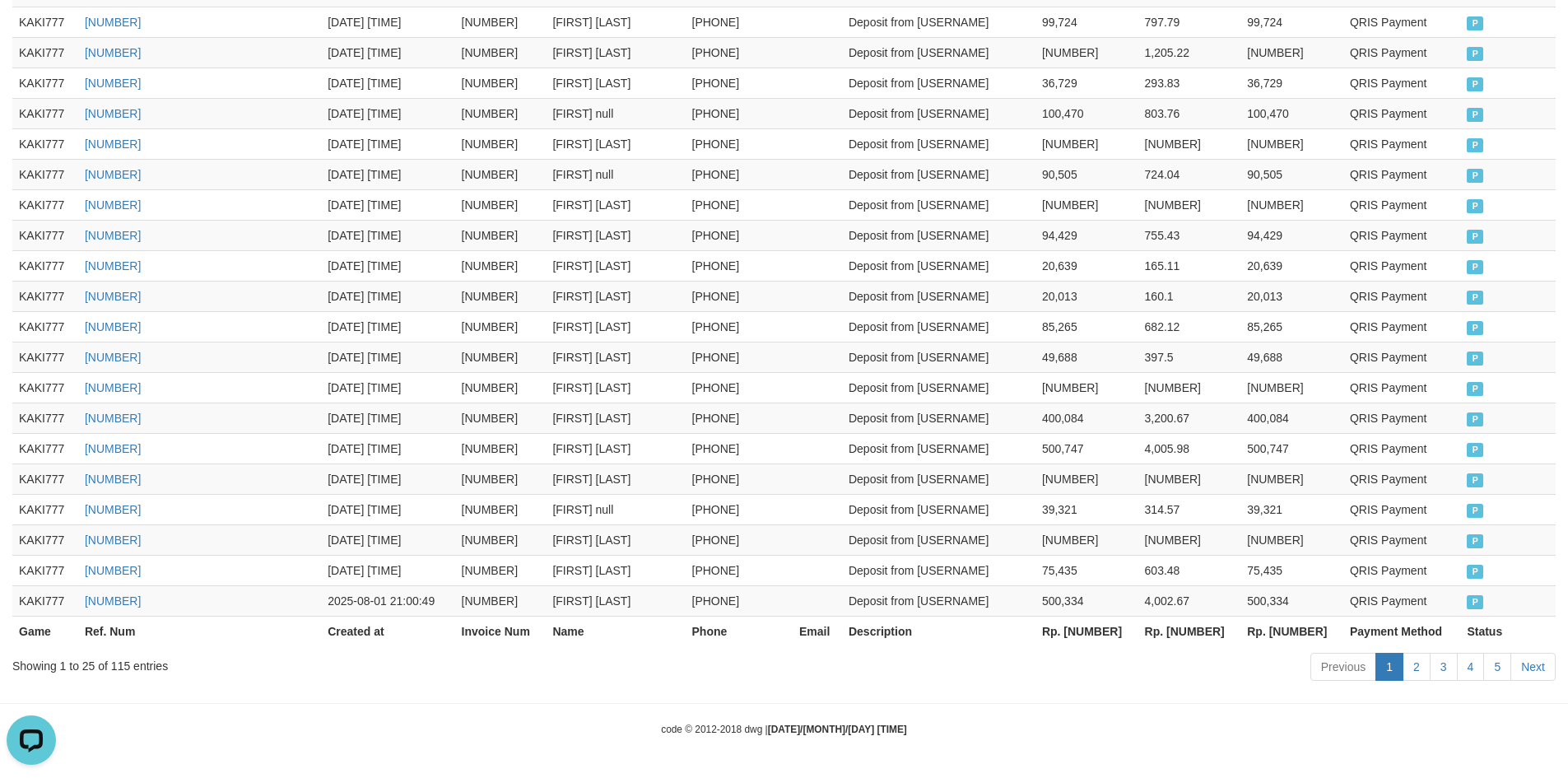 click on "Showing 1 to 25 of 115 entries" at bounding box center [327, 663] 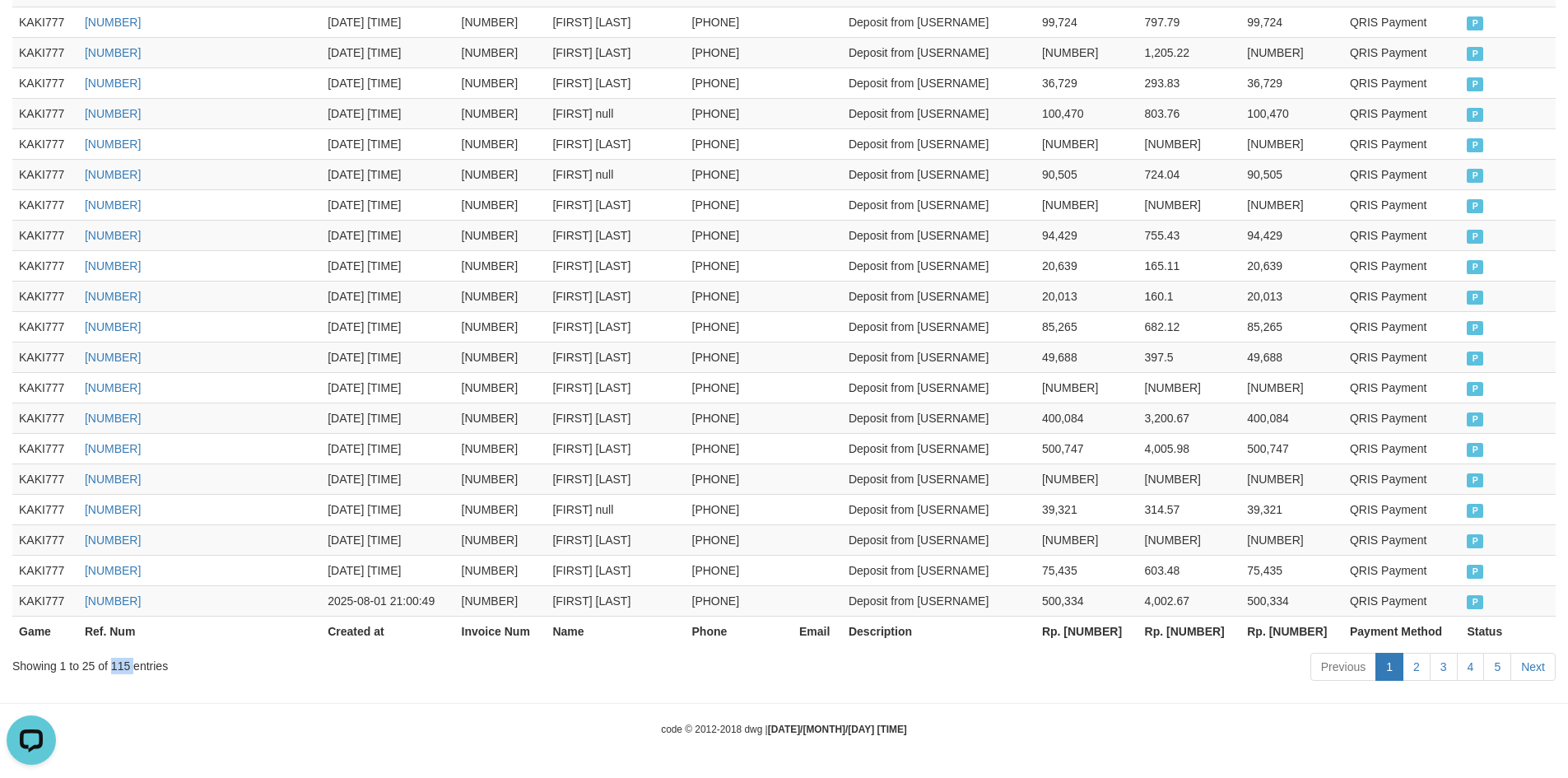 click on "Showing 1 to 25 of 115 entries" at bounding box center [327, 663] 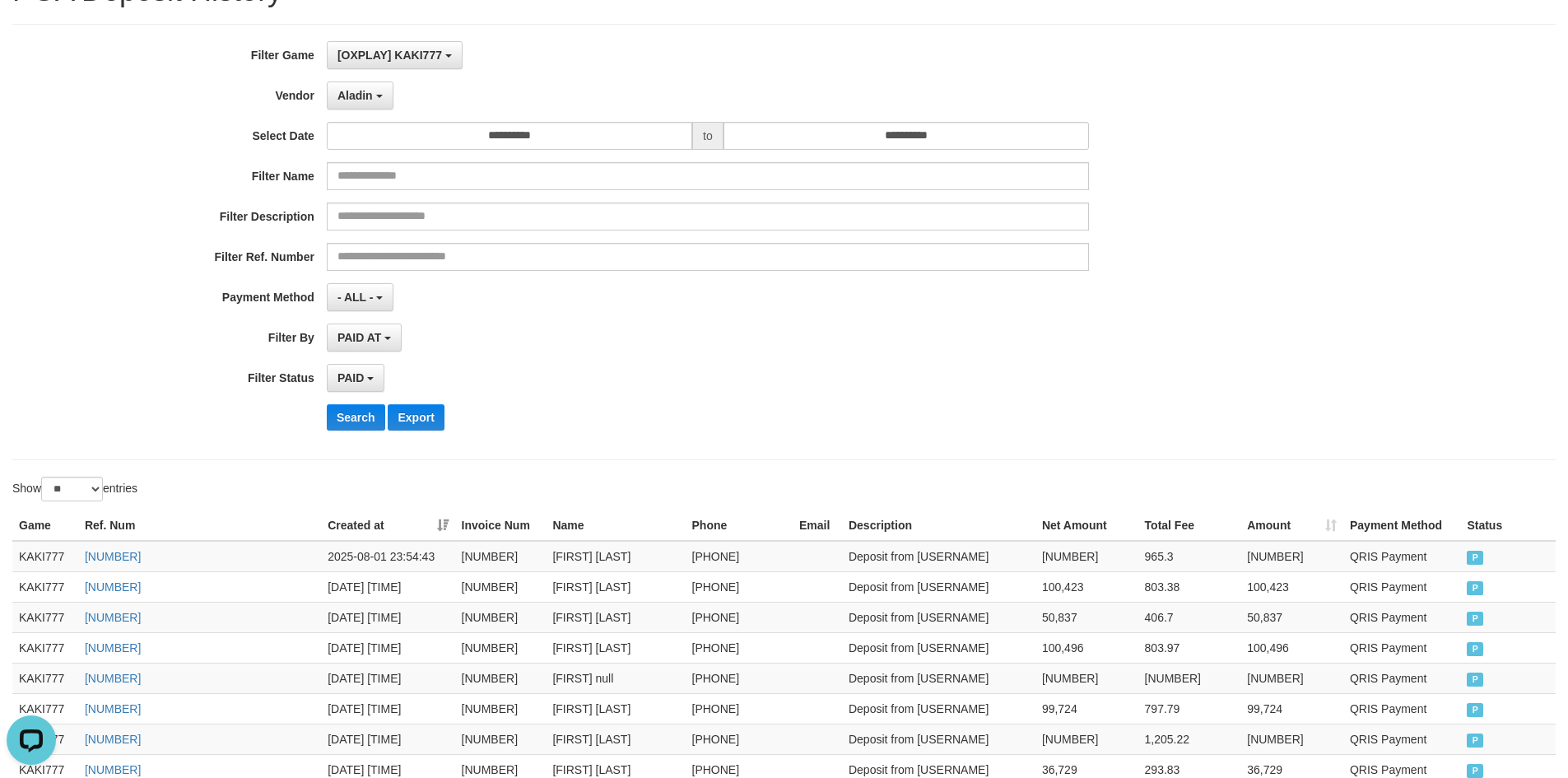 scroll, scrollTop: 0, scrollLeft: 0, axis: both 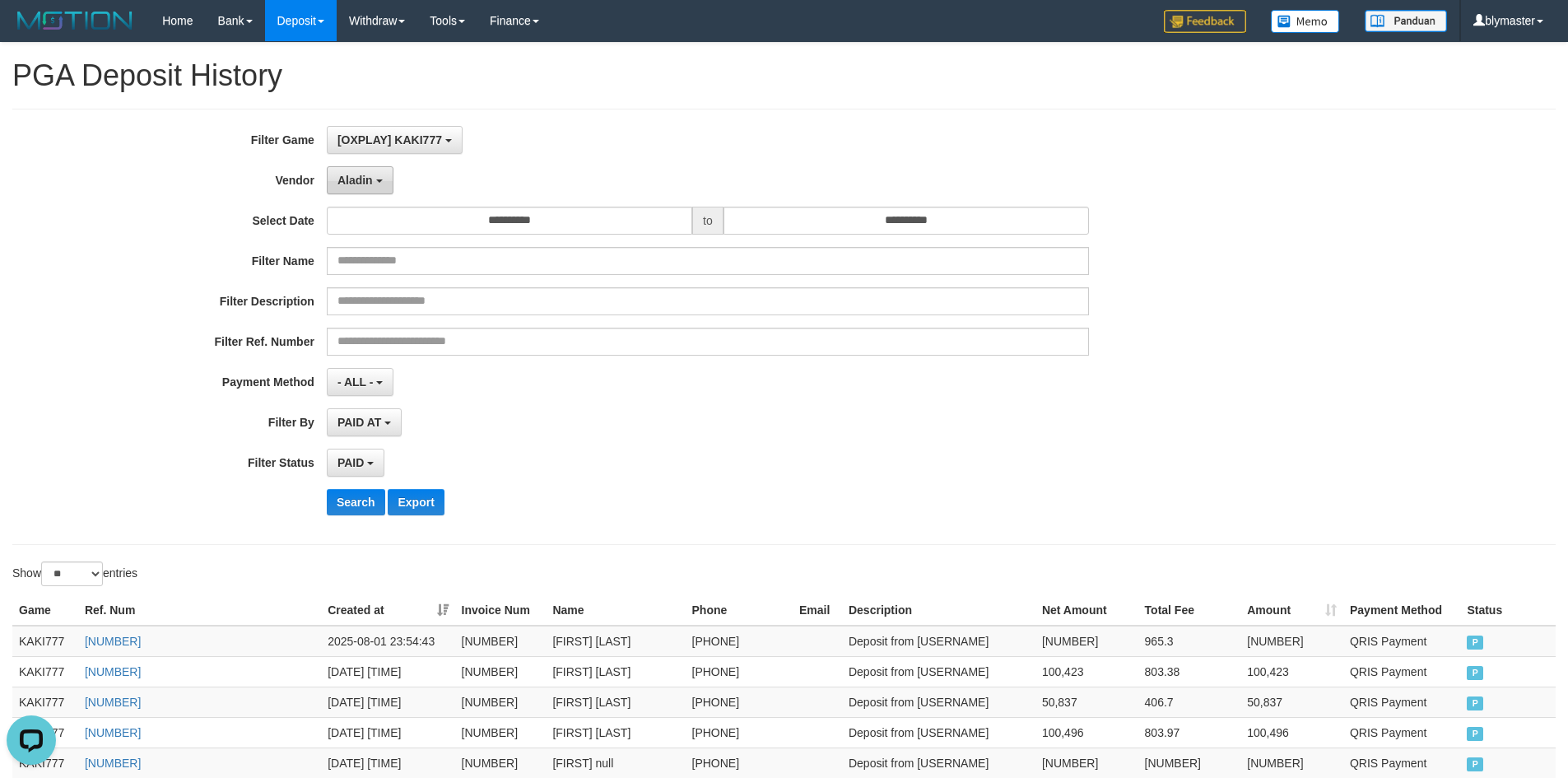 click on "Aladin" at bounding box center [355, 180] 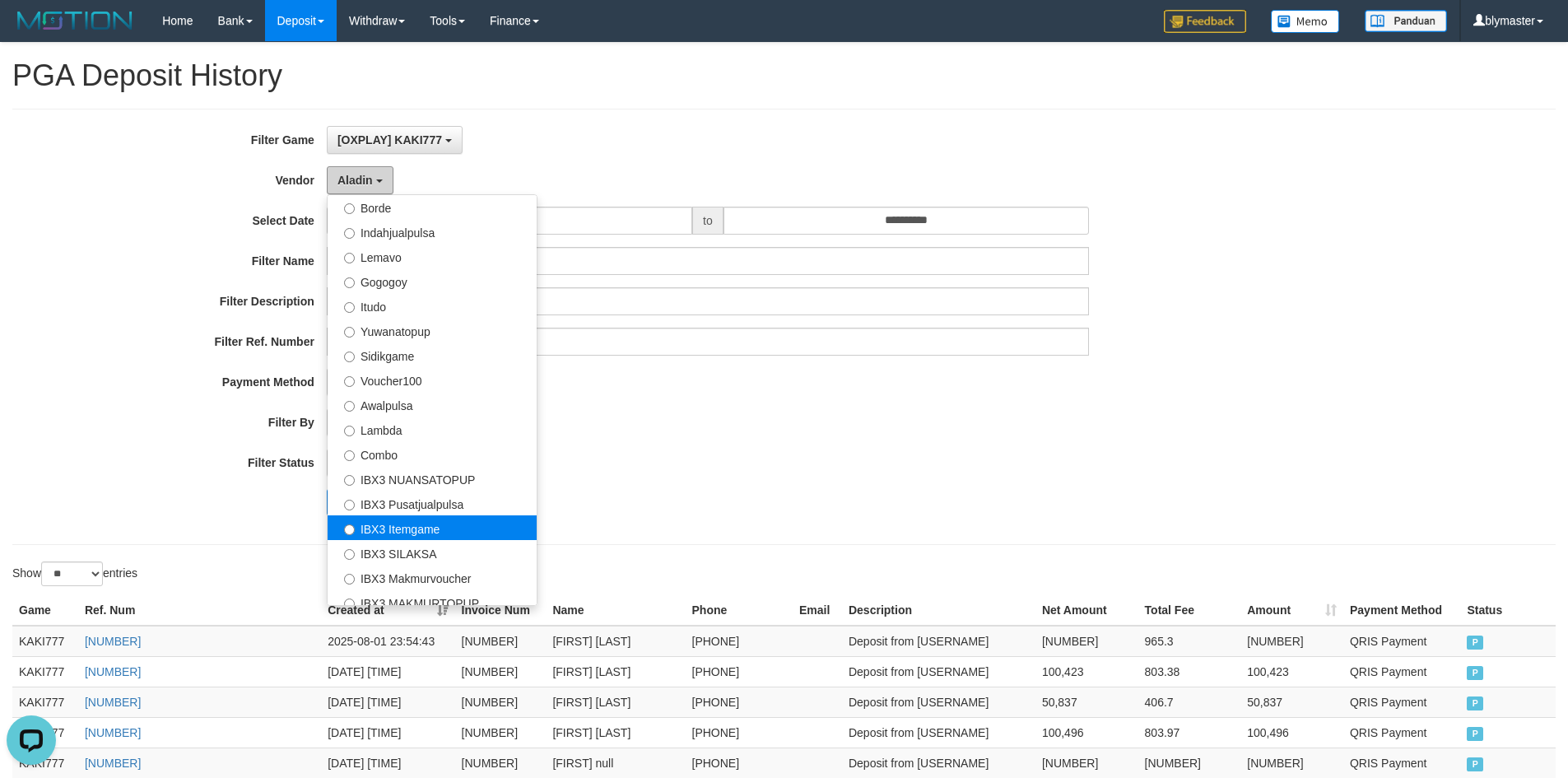 scroll, scrollTop: 540, scrollLeft: 0, axis: vertical 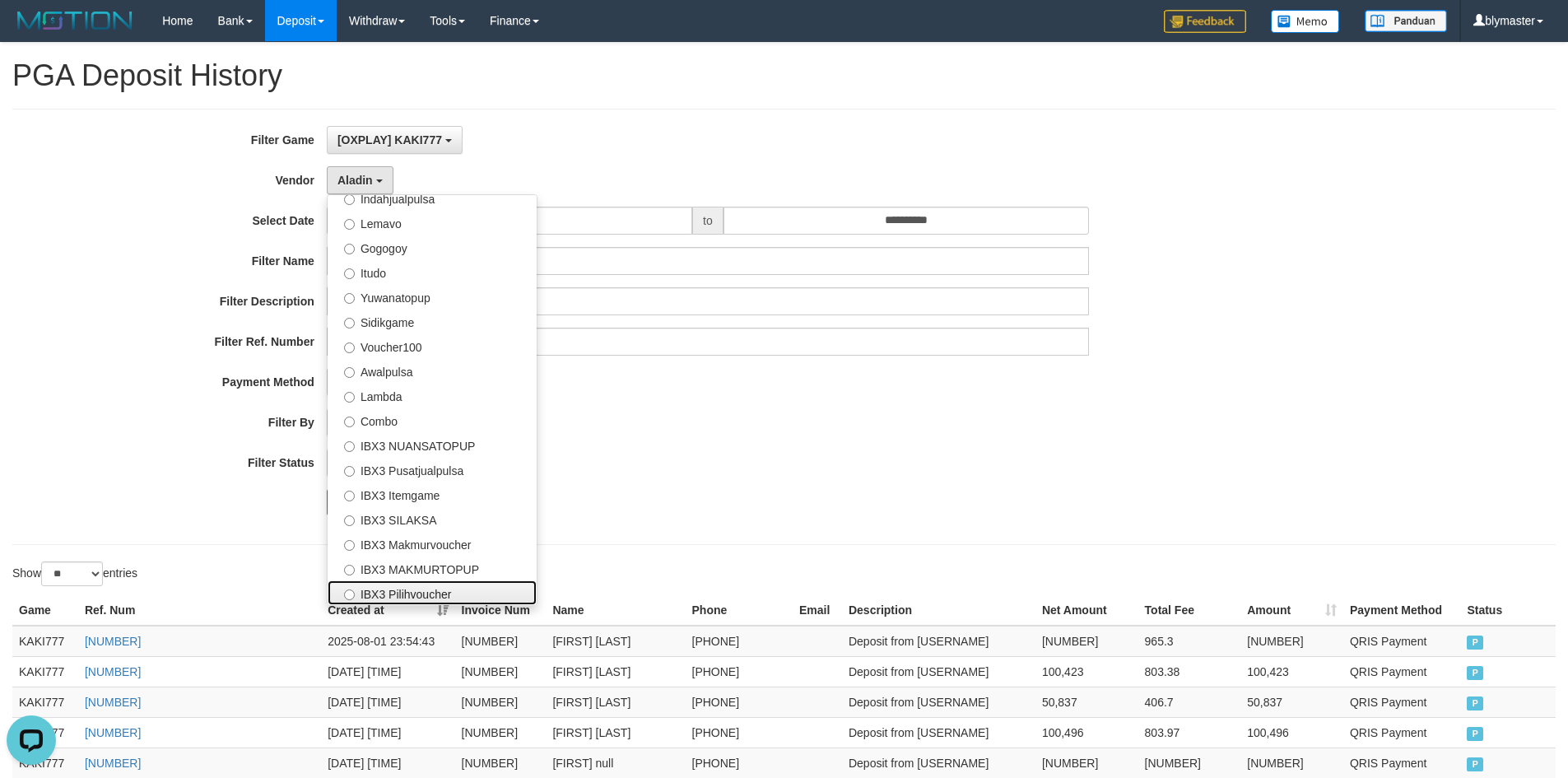 click on "IBX3 Pilihvoucher" at bounding box center (432, 593) 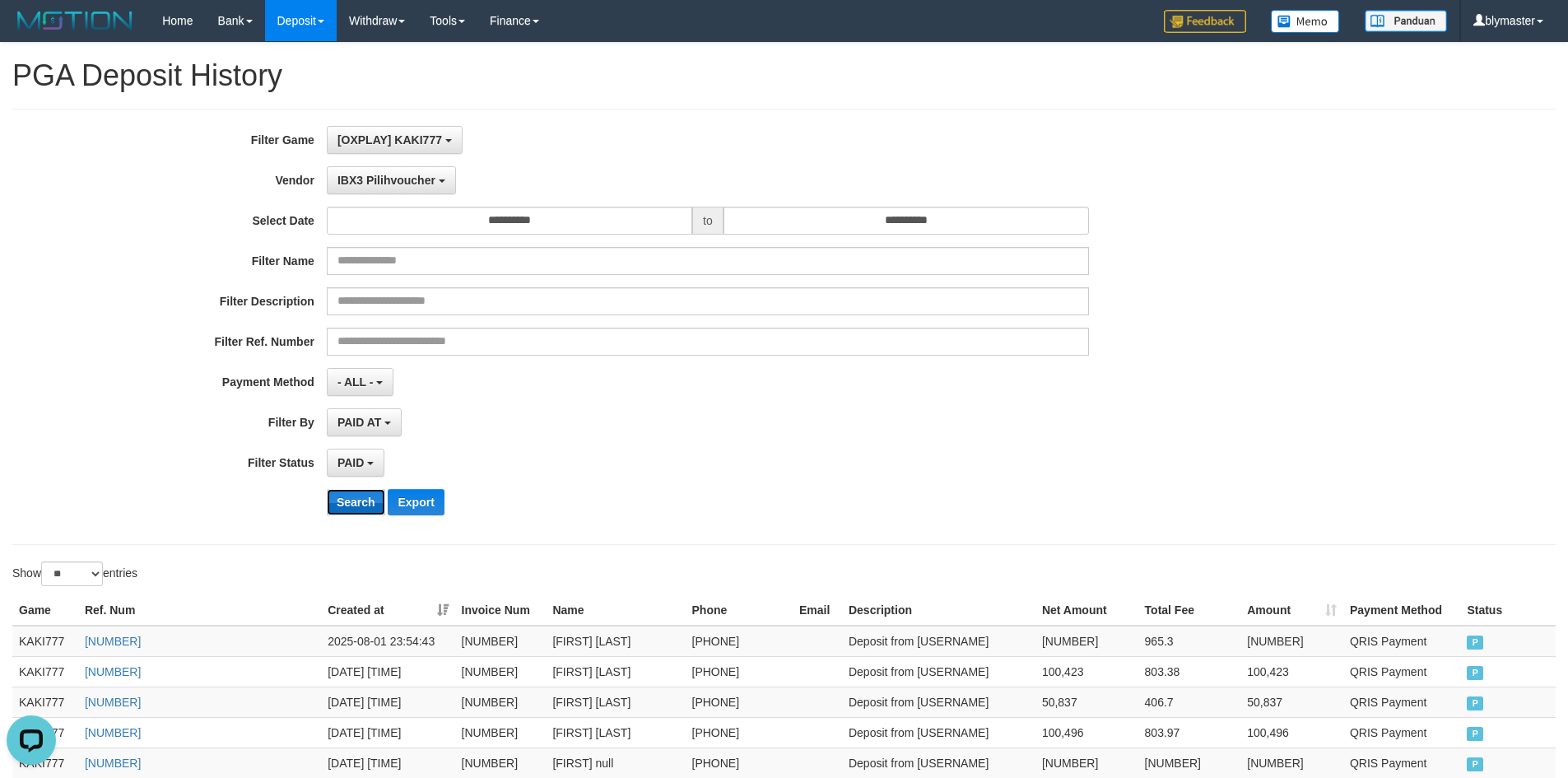 click on "Search" at bounding box center [356, 502] 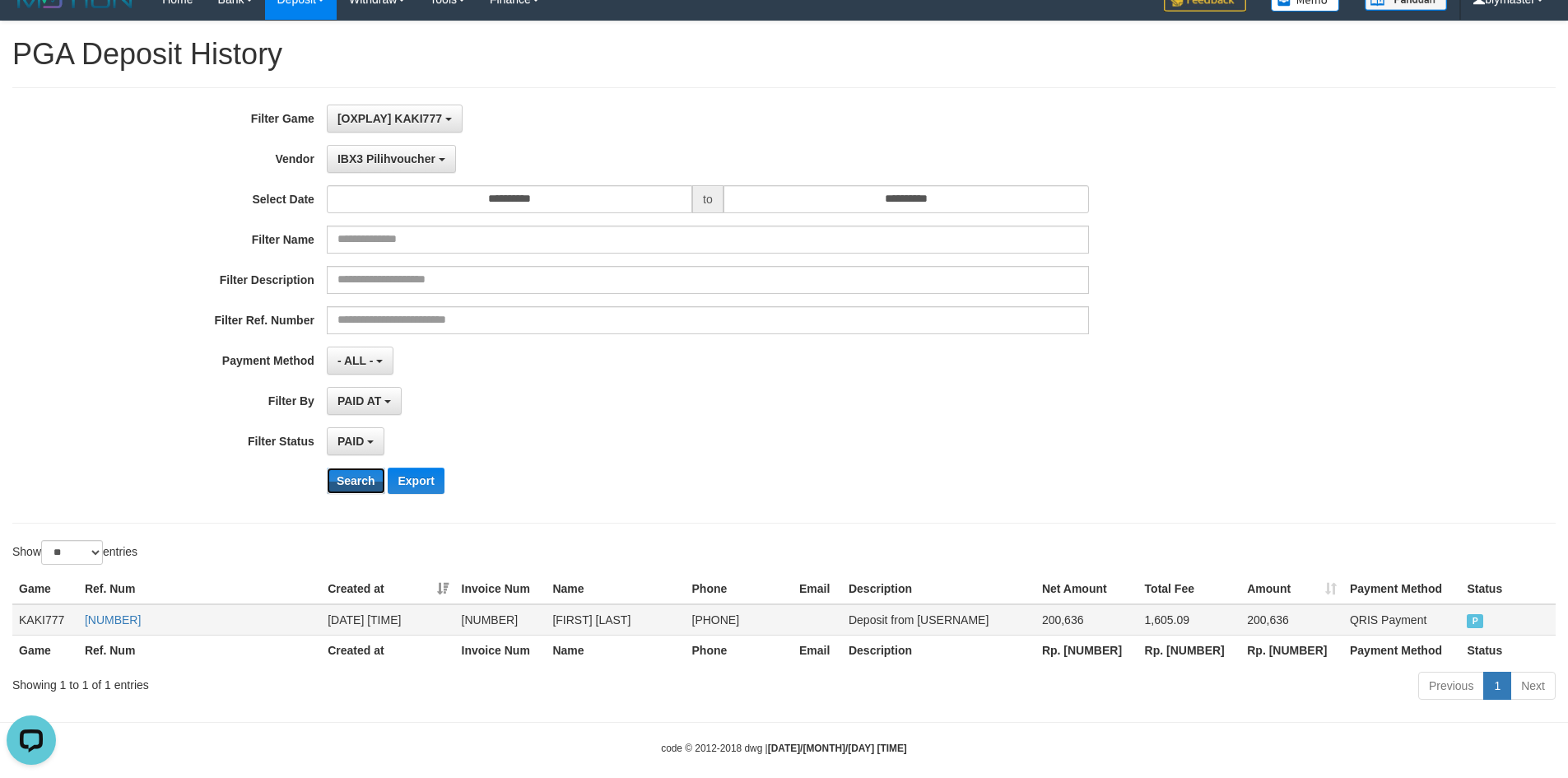 scroll, scrollTop: 40, scrollLeft: 0, axis: vertical 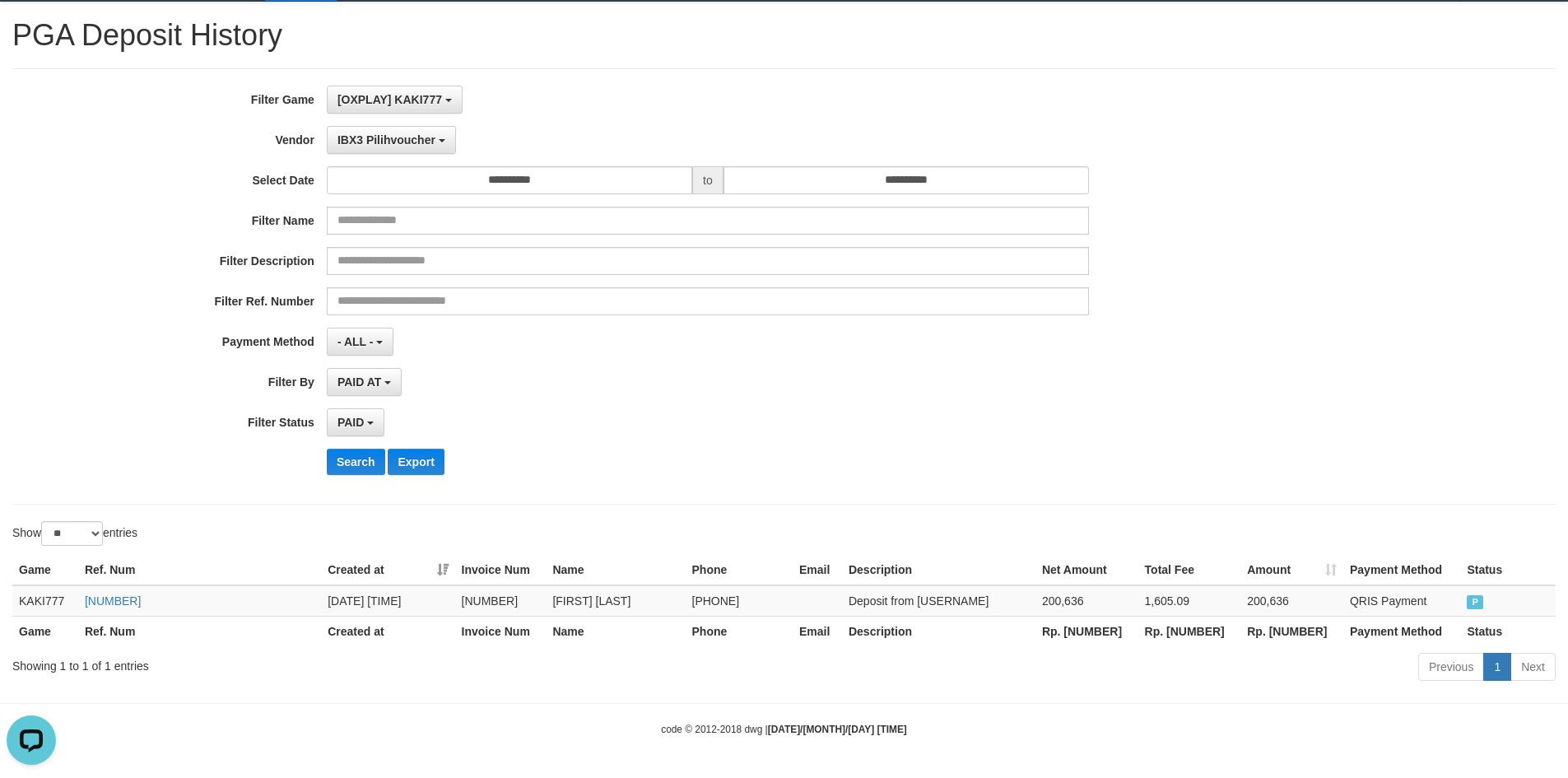 click on "Rp. [NUMBER]" at bounding box center [1086, 631] 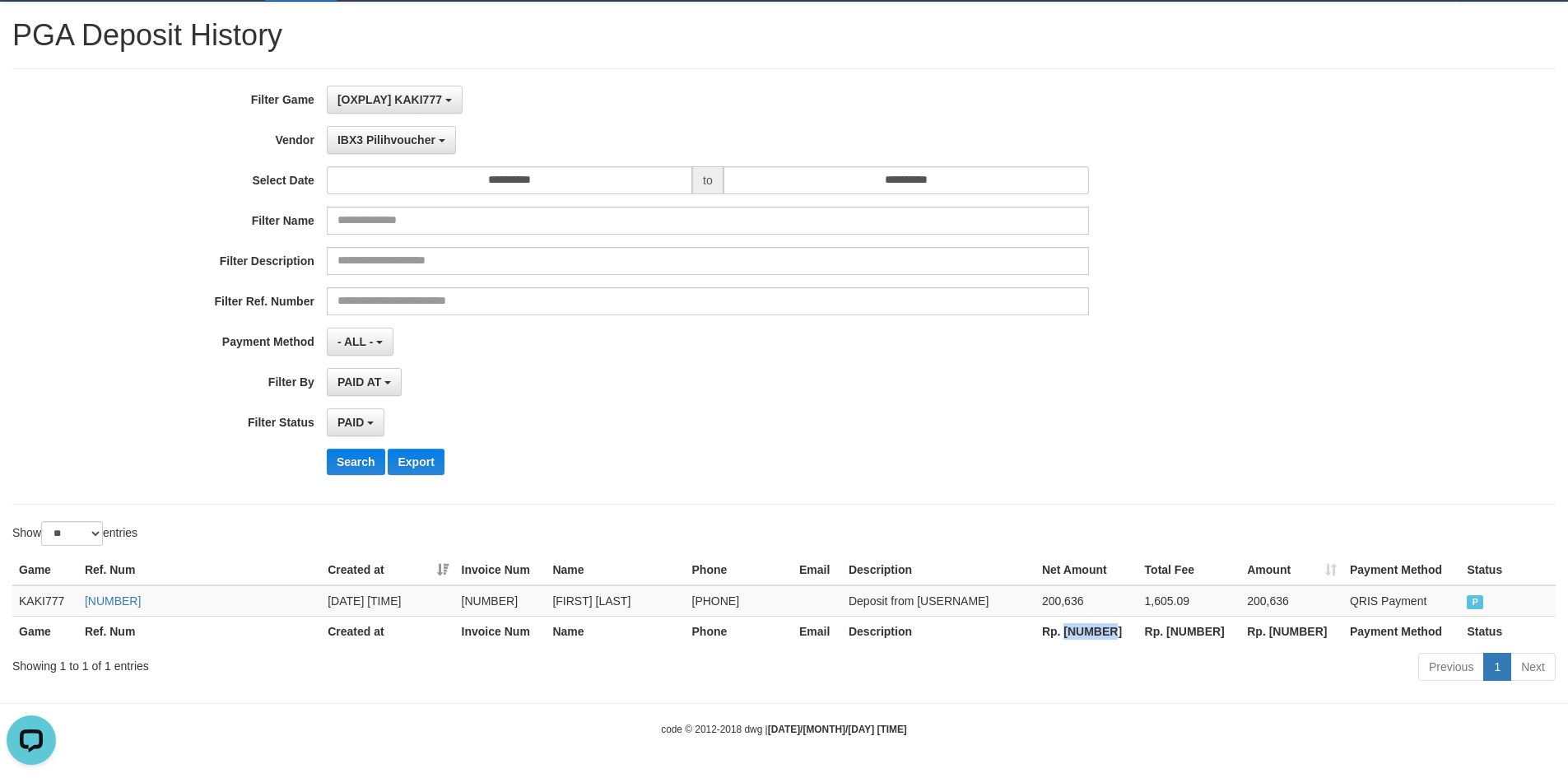 drag, startPoint x: 1074, startPoint y: 631, endPoint x: 1480, endPoint y: 681, distance: 409.0672 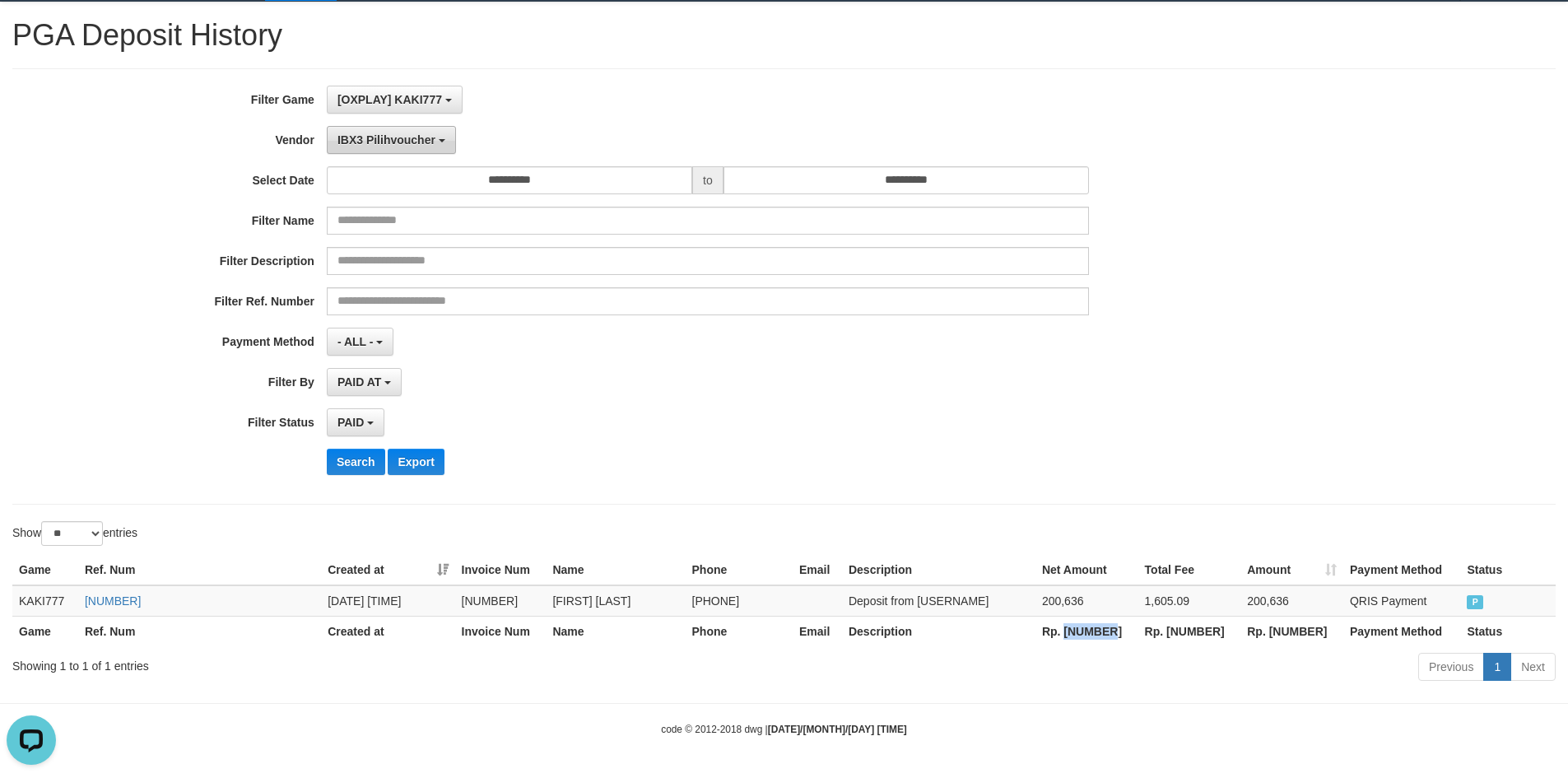 click on "IBX3 Pilihvoucher" at bounding box center [391, 140] 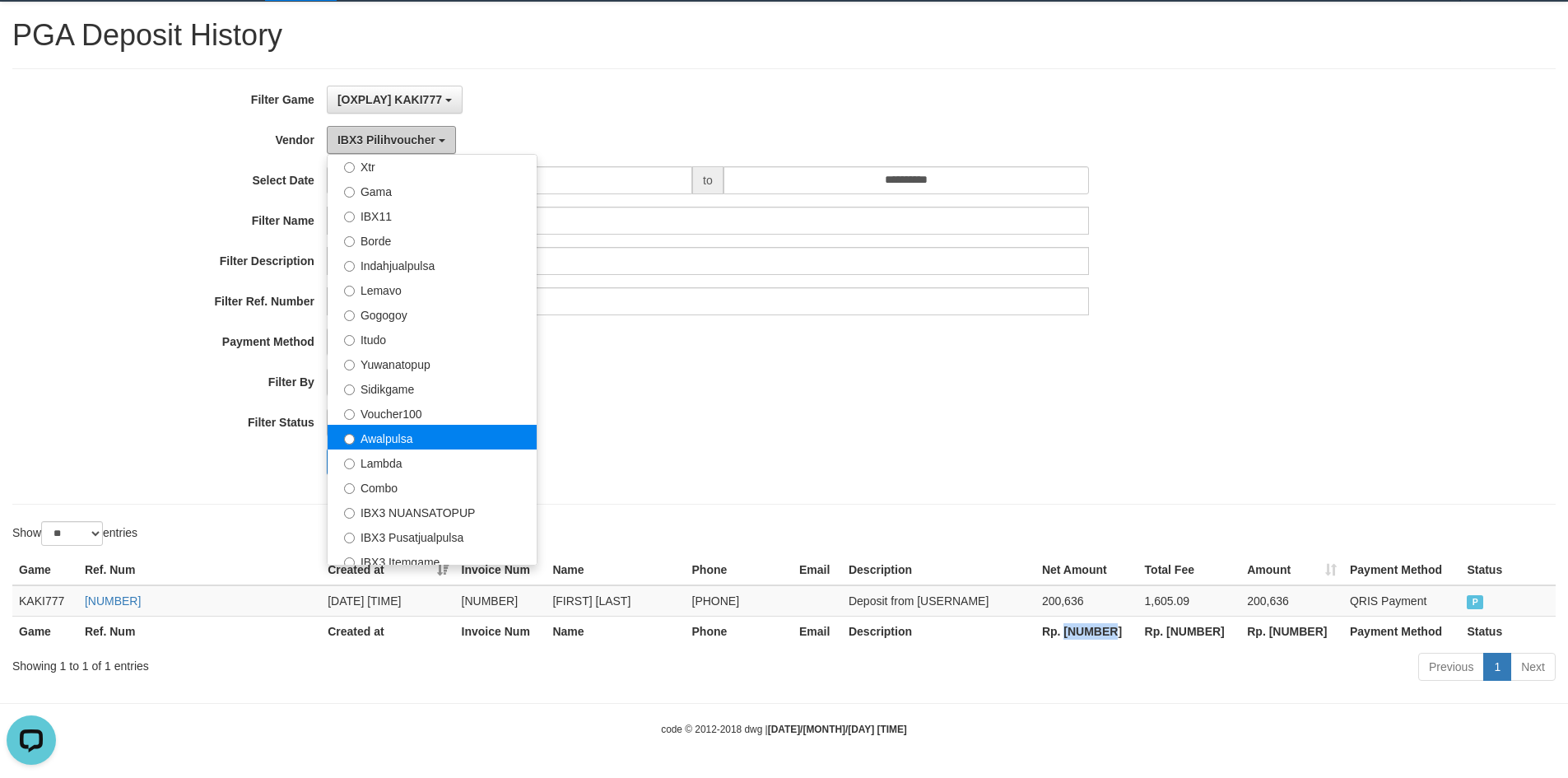 scroll, scrollTop: 211, scrollLeft: 0, axis: vertical 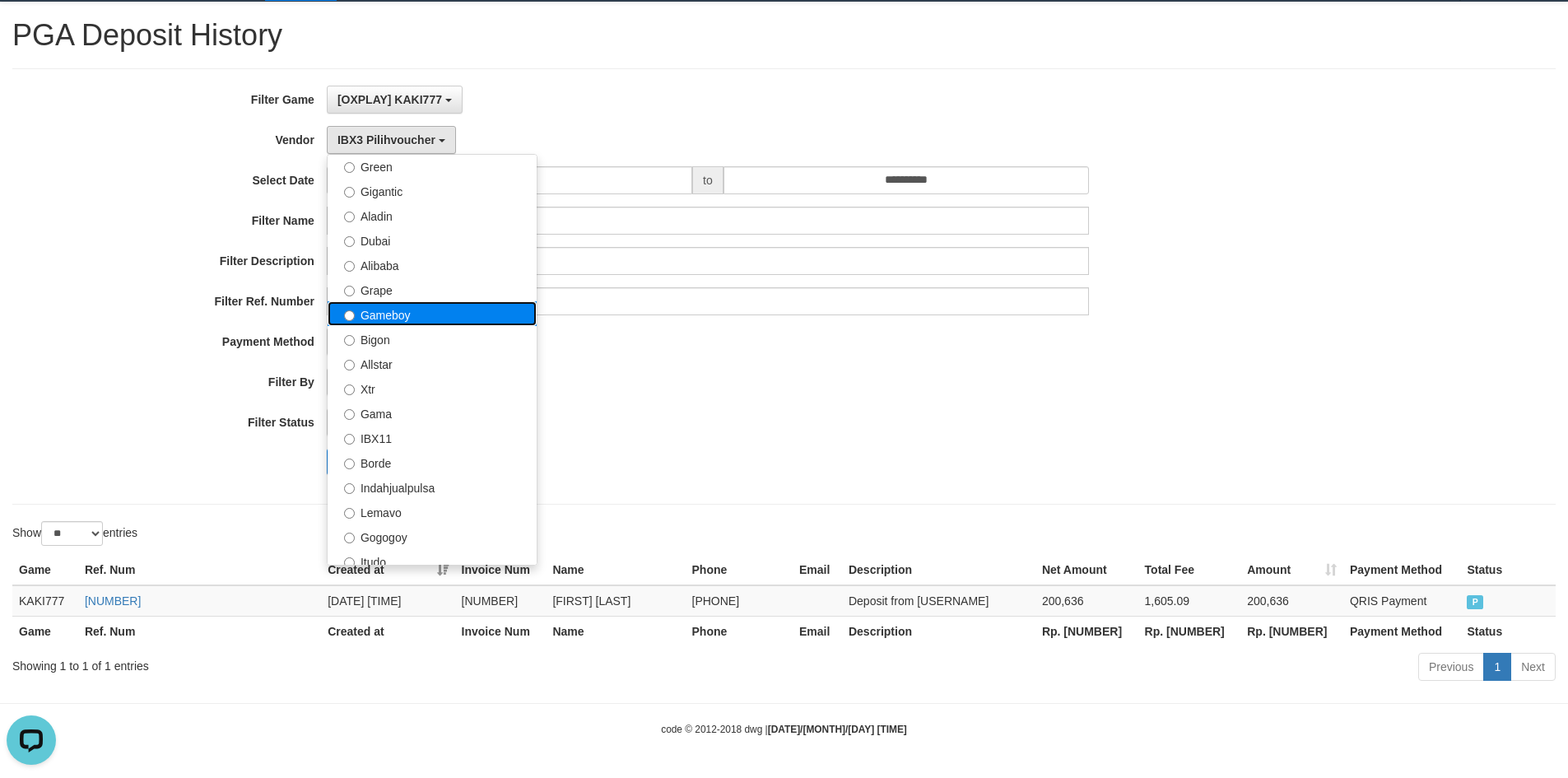 click on "Gameboy" at bounding box center [432, 314] 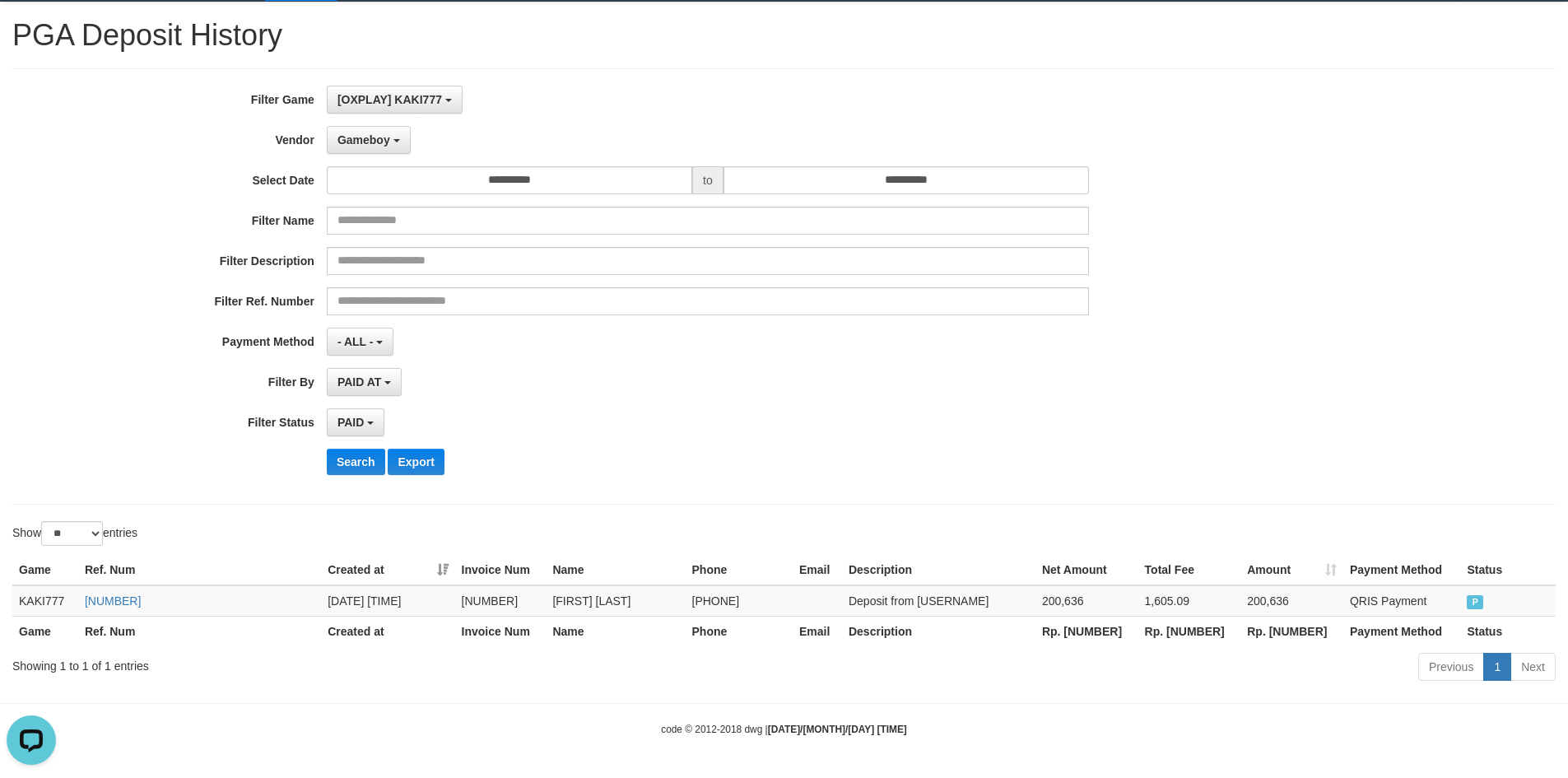 select on "**********" 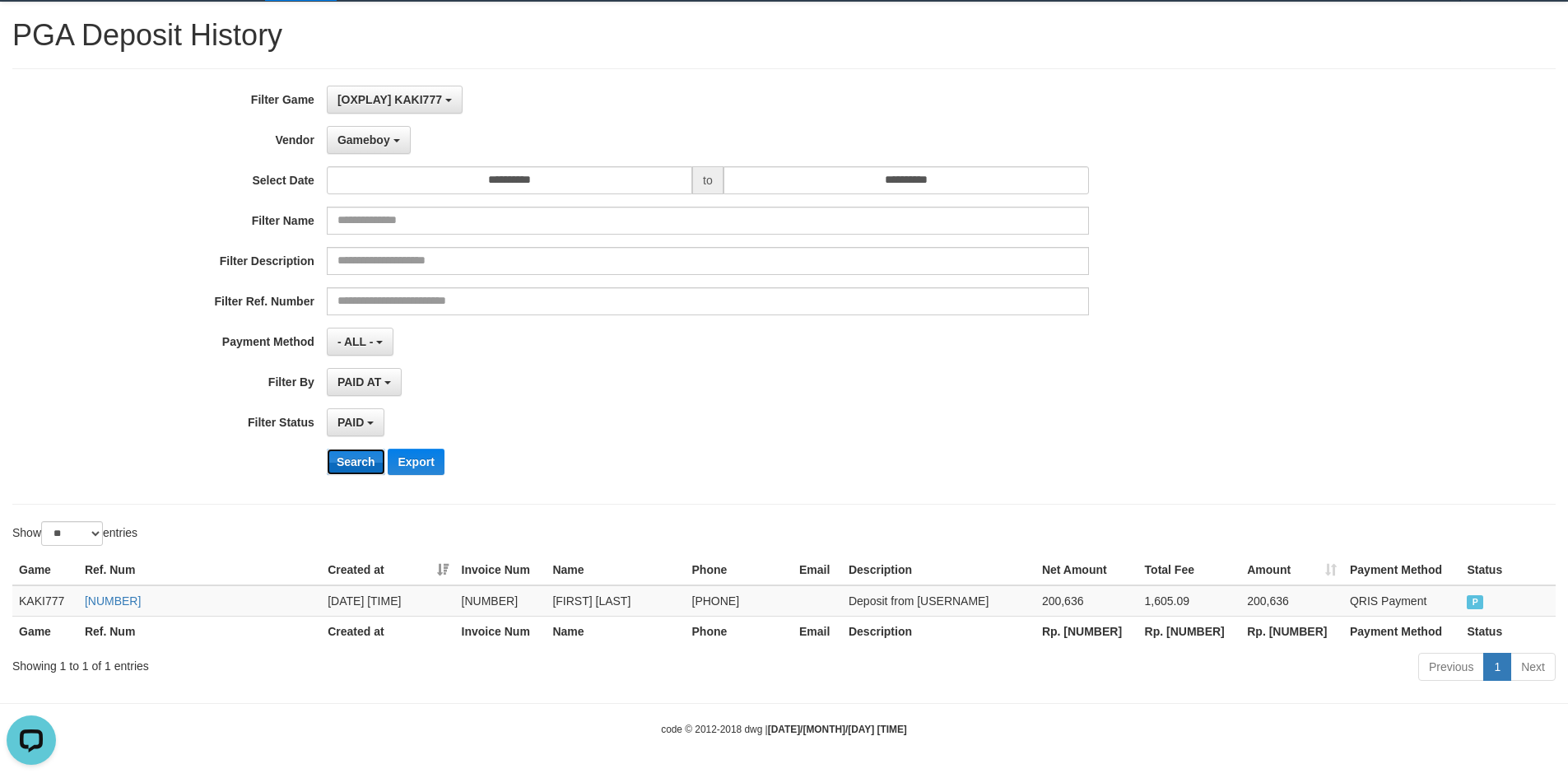 click on "Search" at bounding box center [356, 462] 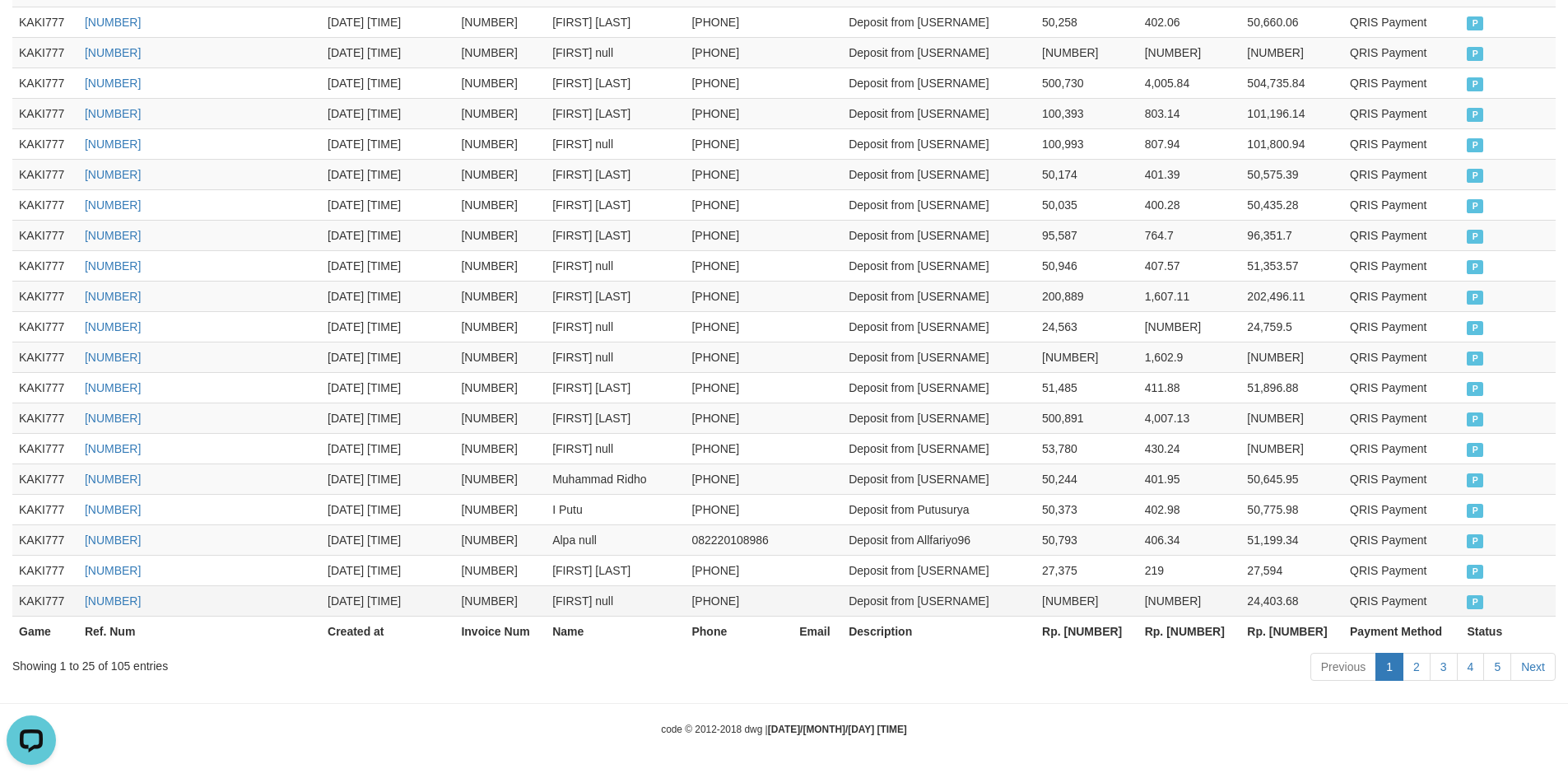 scroll, scrollTop: 788, scrollLeft: 0, axis: vertical 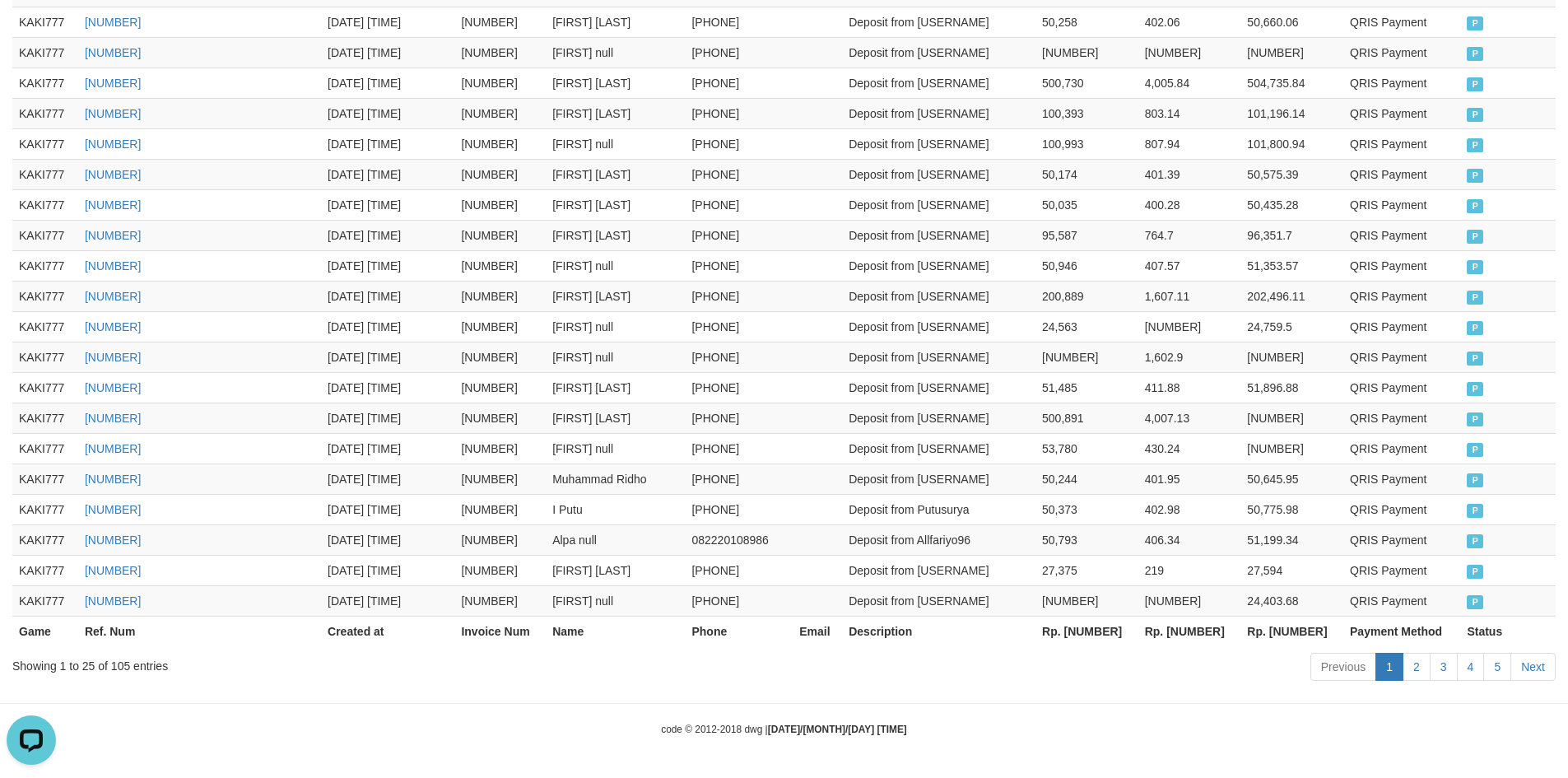 click on "Rp. [NUMBER]" at bounding box center (1086, 631) 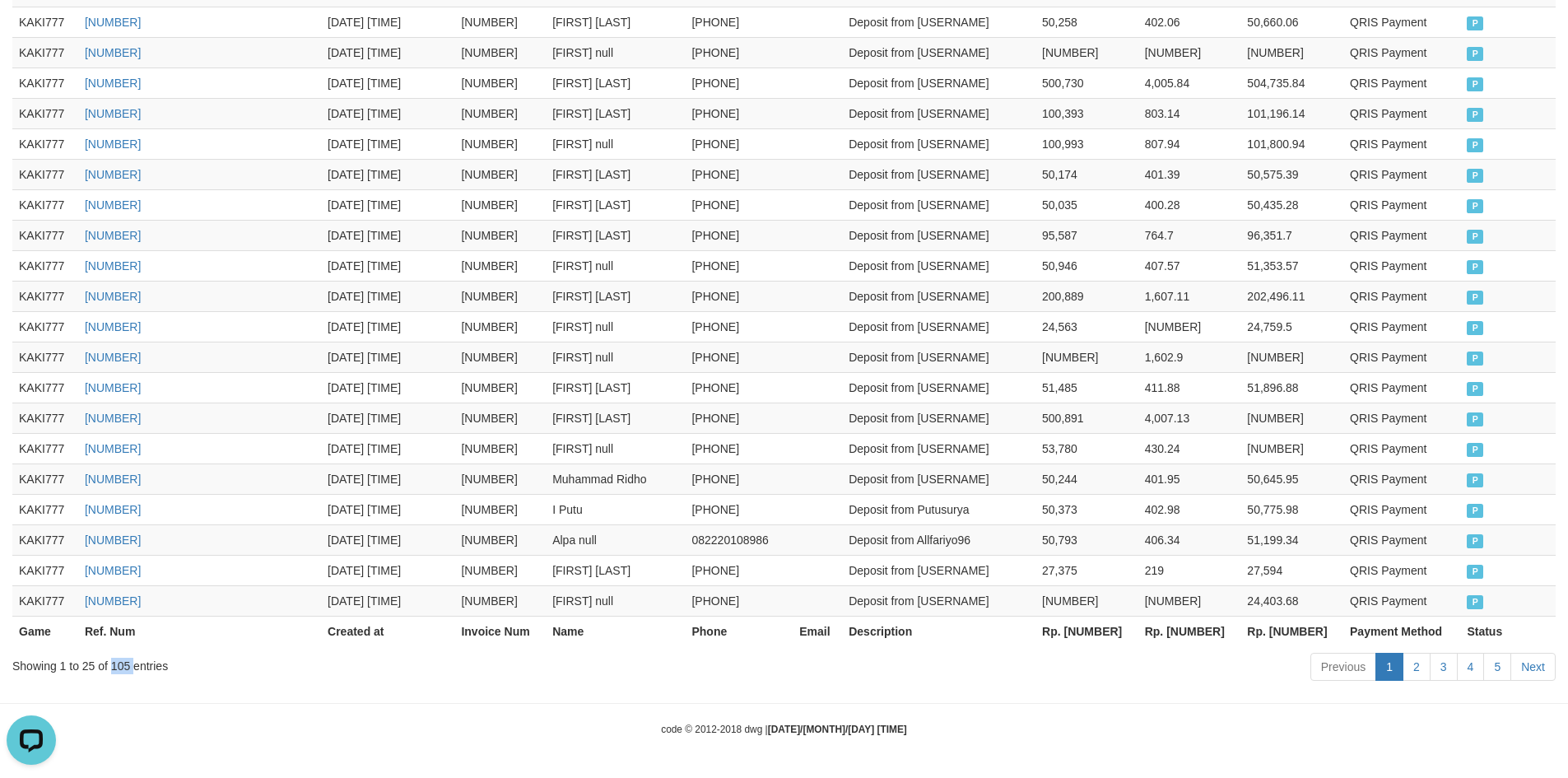 click on "Showing 1 to 25 of 105 entries" at bounding box center (327, 663) 